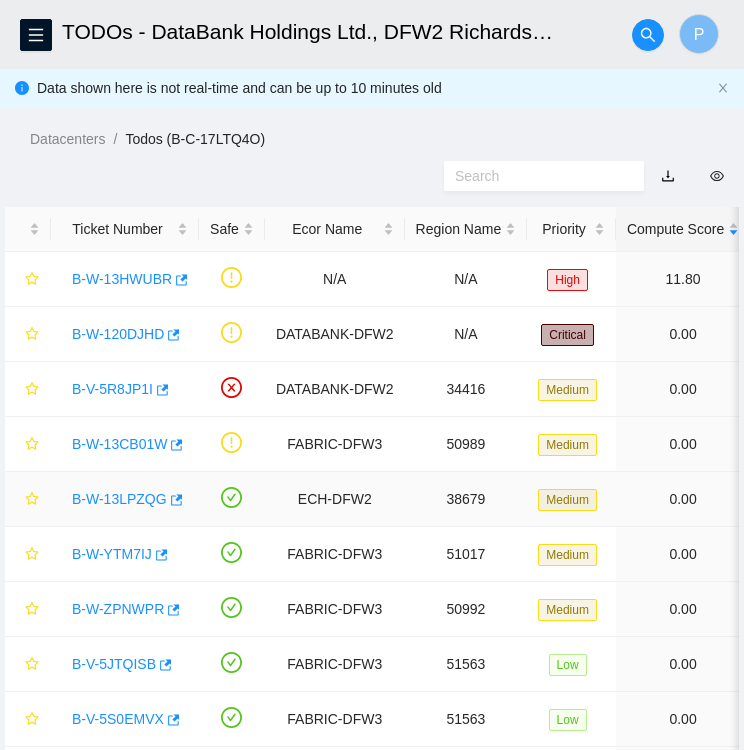 scroll, scrollTop: 71, scrollLeft: 0, axis: vertical 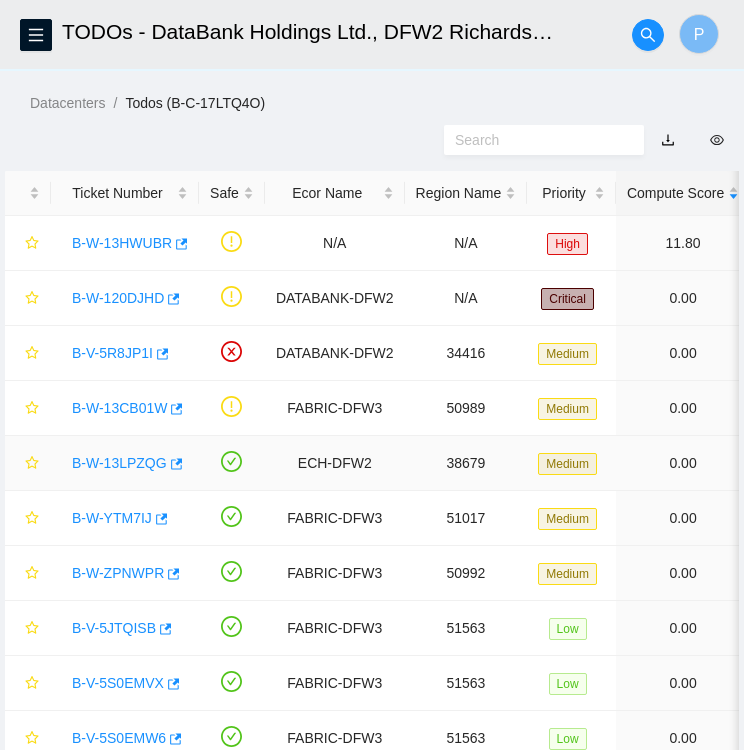 click on "B-W-13LPZQG" at bounding box center [119, 463] 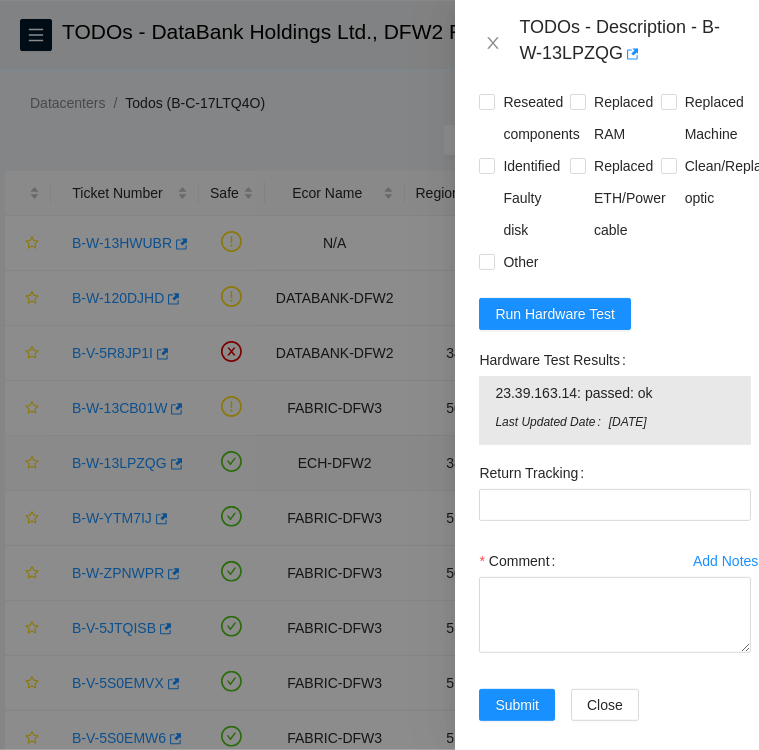 scroll, scrollTop: 1548, scrollLeft: 0, axis: vertical 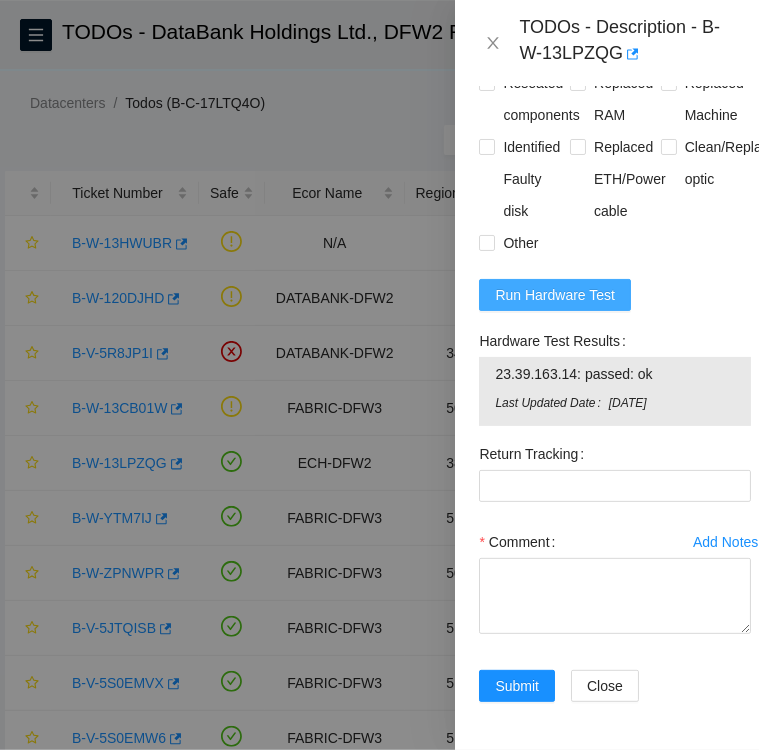 click on "Run Hardware Test" at bounding box center (555, 295) 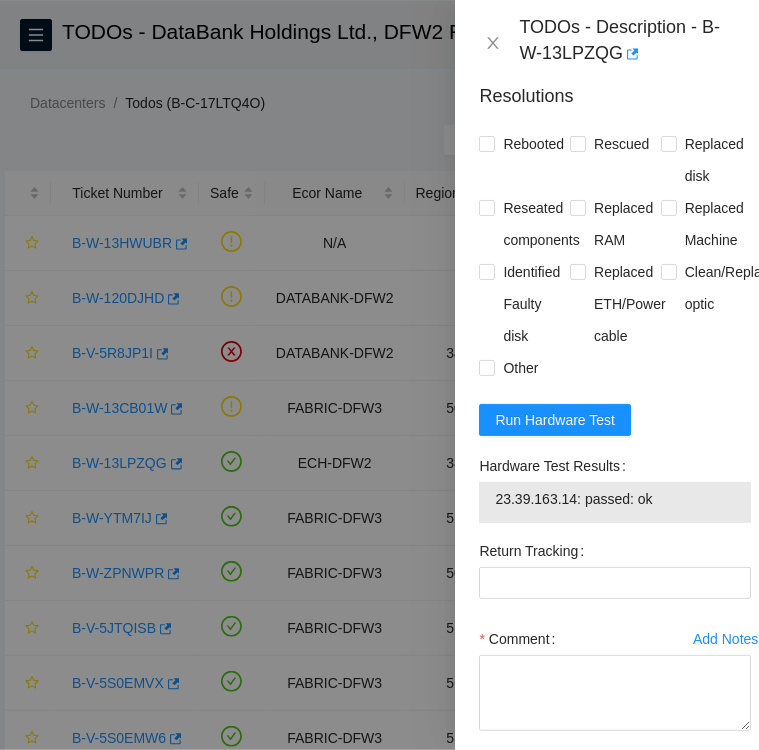 scroll, scrollTop: 1307, scrollLeft: 0, axis: vertical 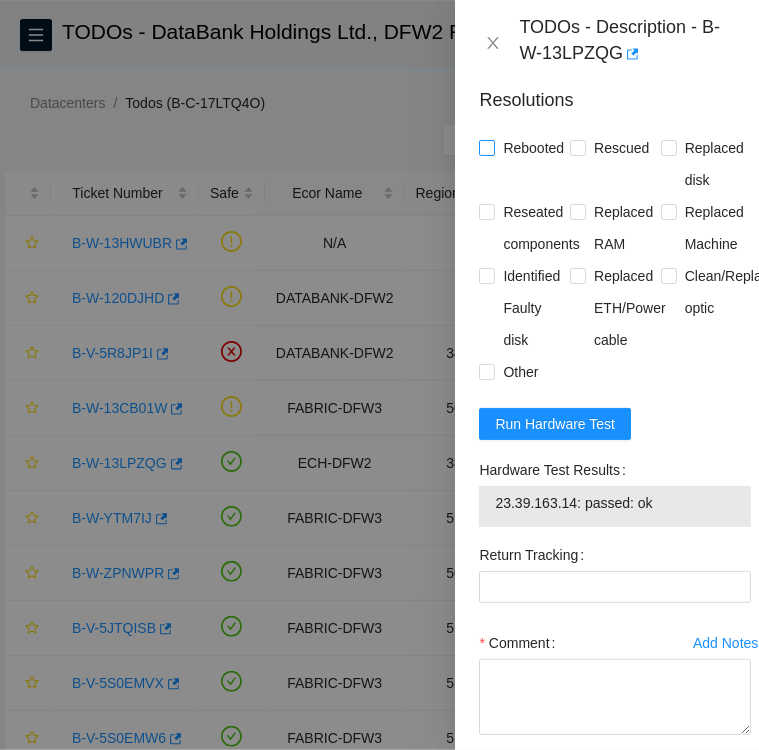 click on "Rebooted" at bounding box center (486, 147) 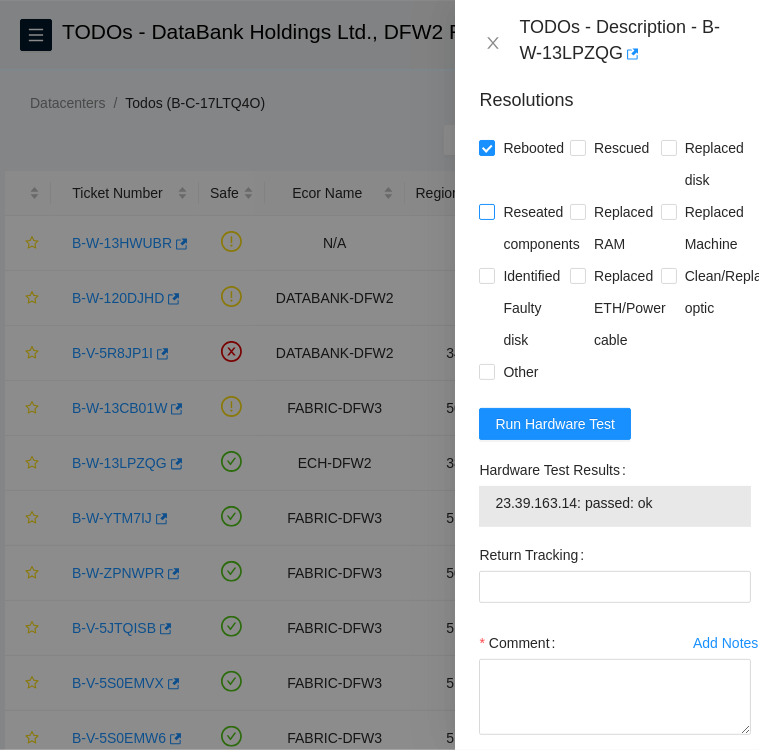click on "Reseated components" at bounding box center (486, 211) 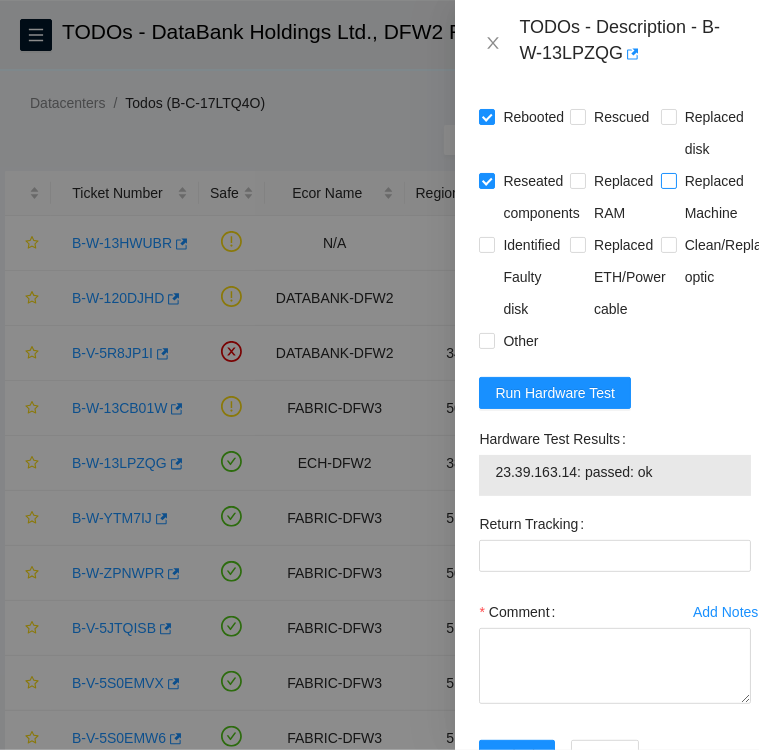 scroll, scrollTop: 1339, scrollLeft: 0, axis: vertical 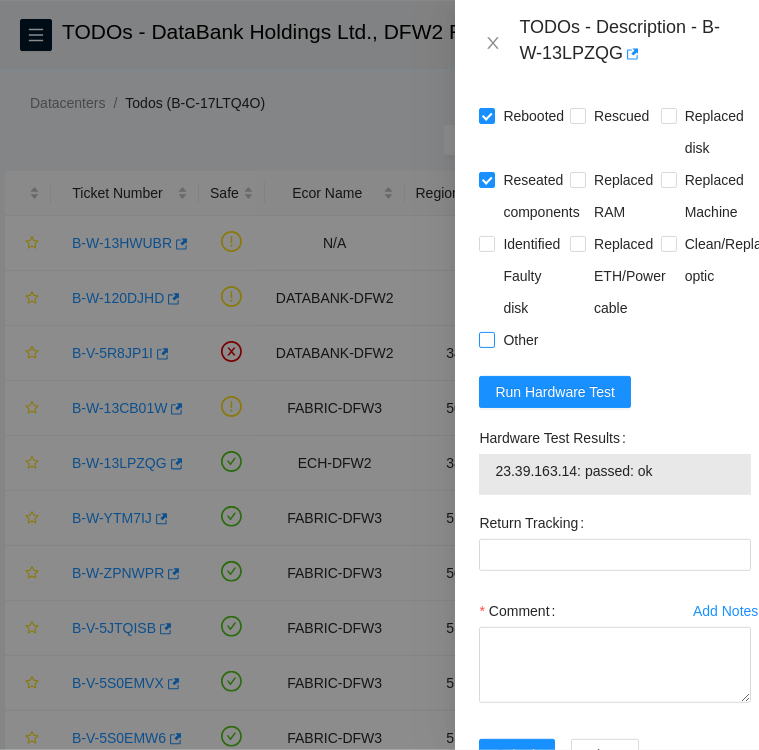 click on "Other" at bounding box center [486, 339] 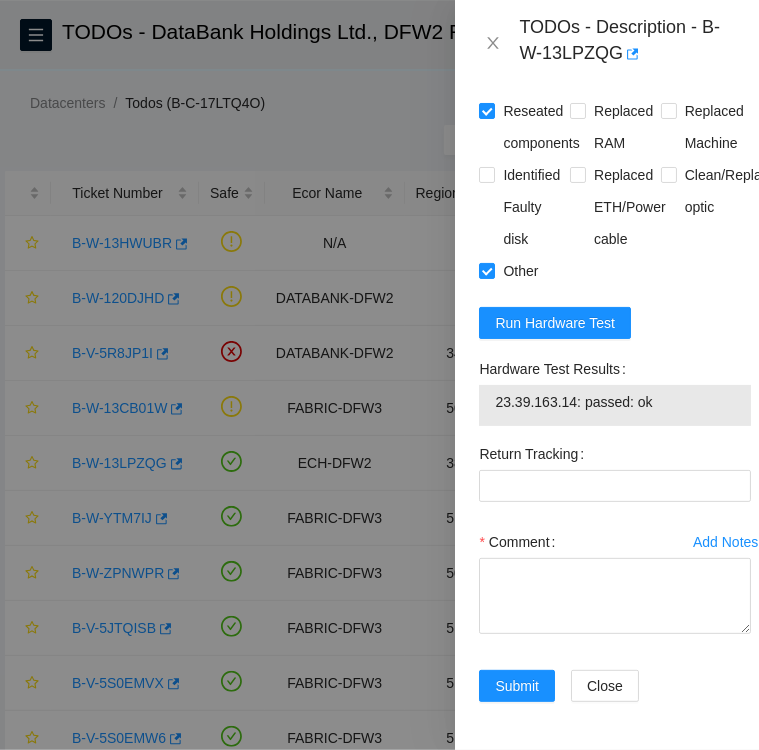 scroll, scrollTop: 1502, scrollLeft: 0, axis: vertical 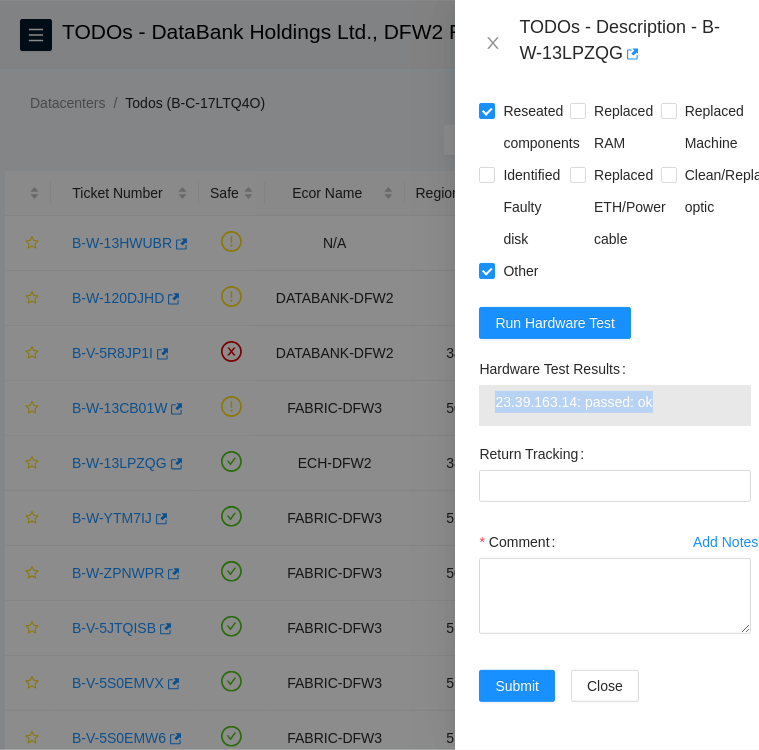 drag, startPoint x: 668, startPoint y: 370, endPoint x: 492, endPoint y: 365, distance: 176.07101 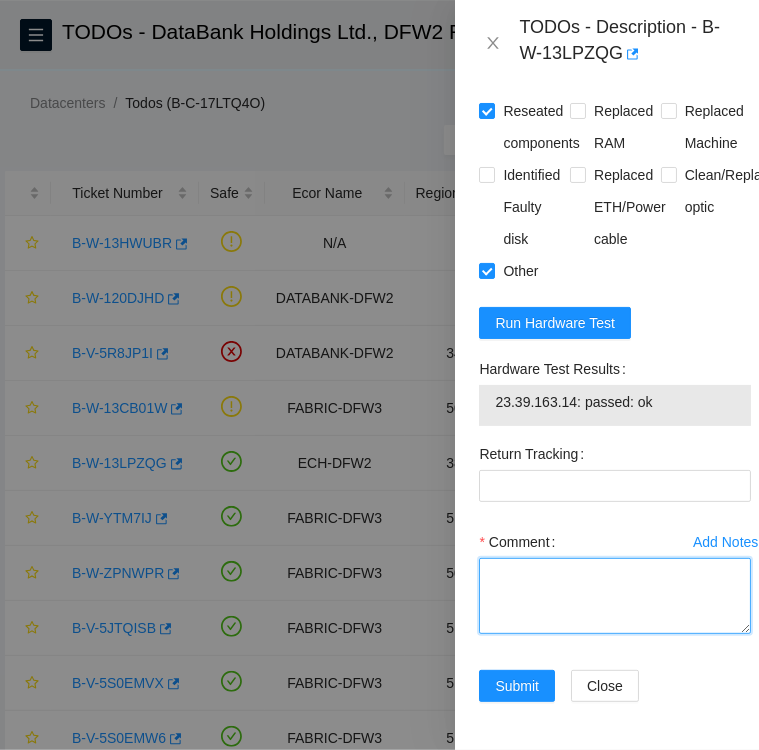 click on "Comment" at bounding box center (615, 596) 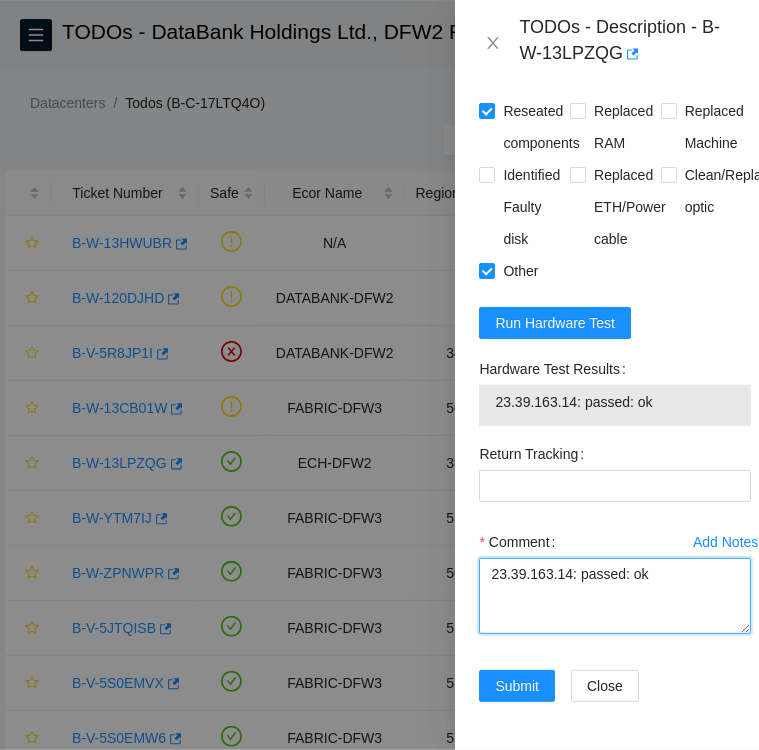 type on "23.39.163.14: passed: ok" 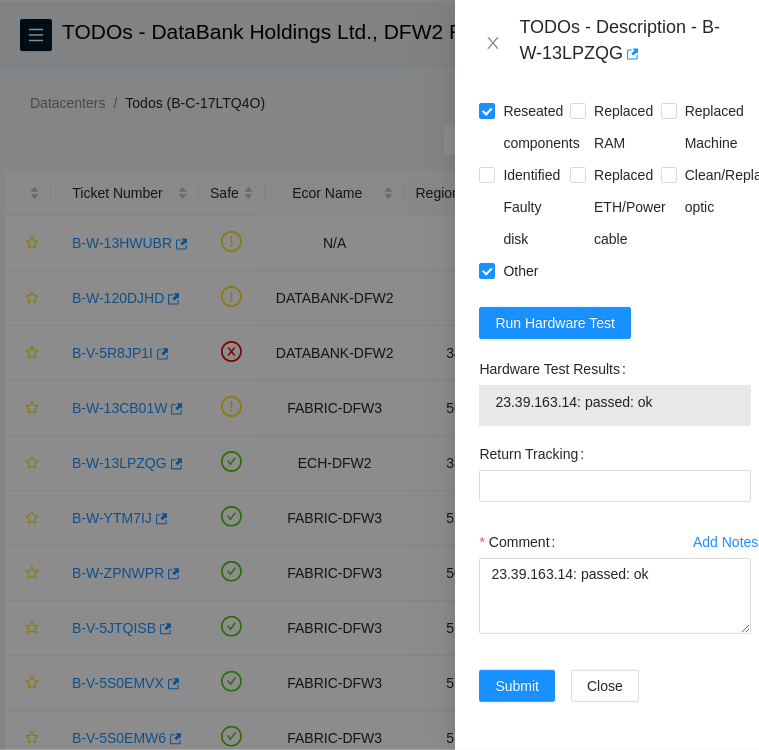 click on "23.39.163.14: passed: ok" at bounding box center [615, 402] 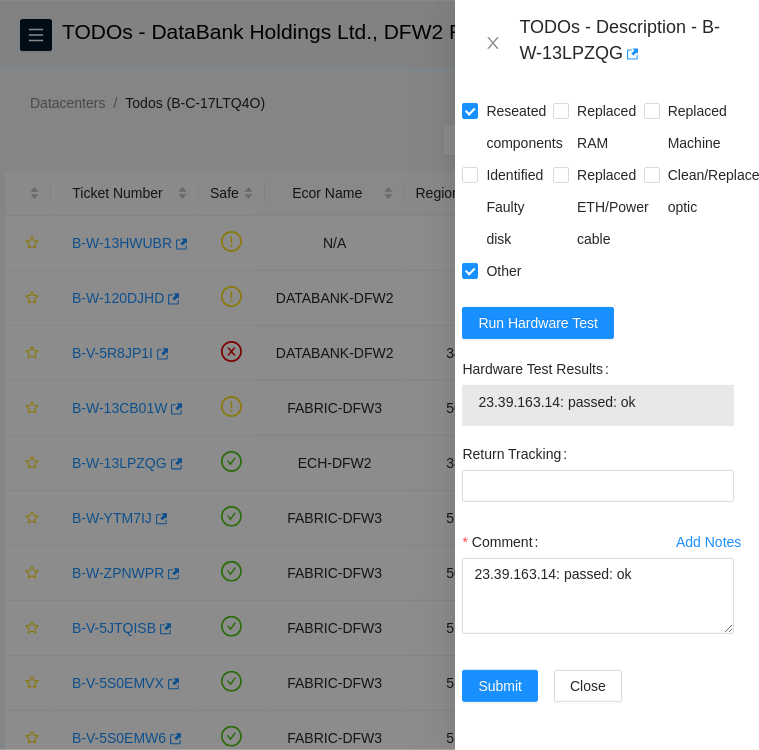 scroll, scrollTop: 1502, scrollLeft: 17, axis: both 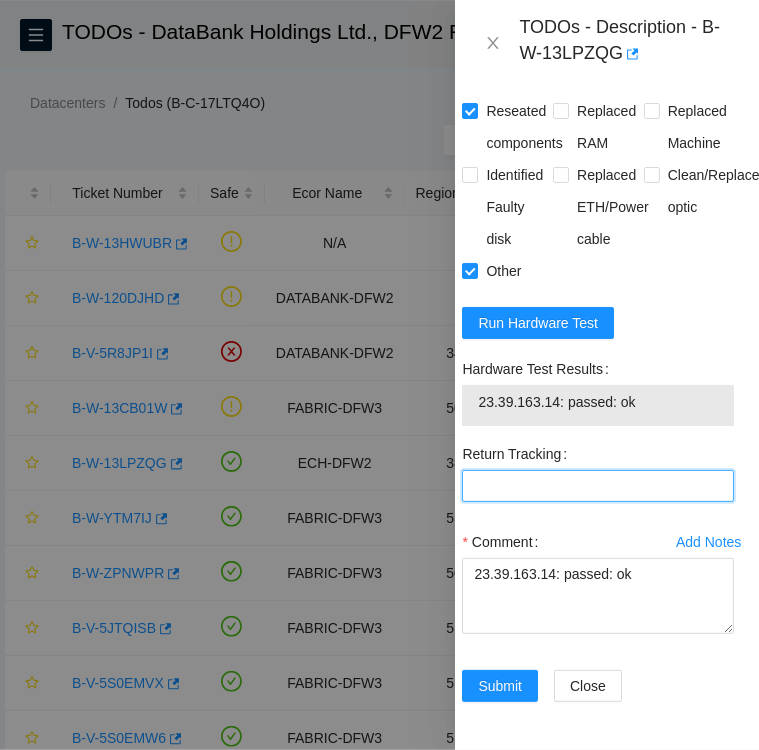 click on "Return Tracking" at bounding box center (598, 486) 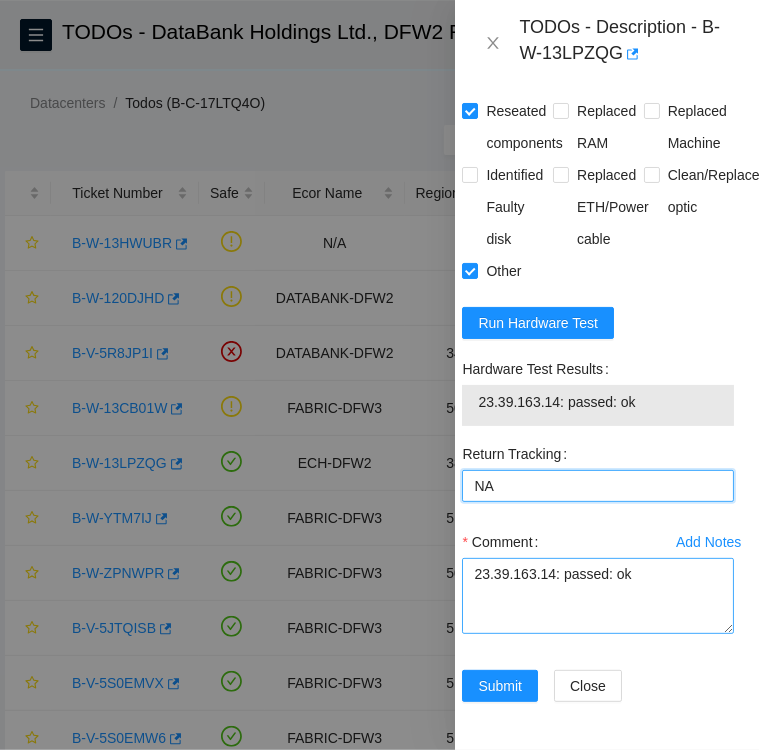type on "NA" 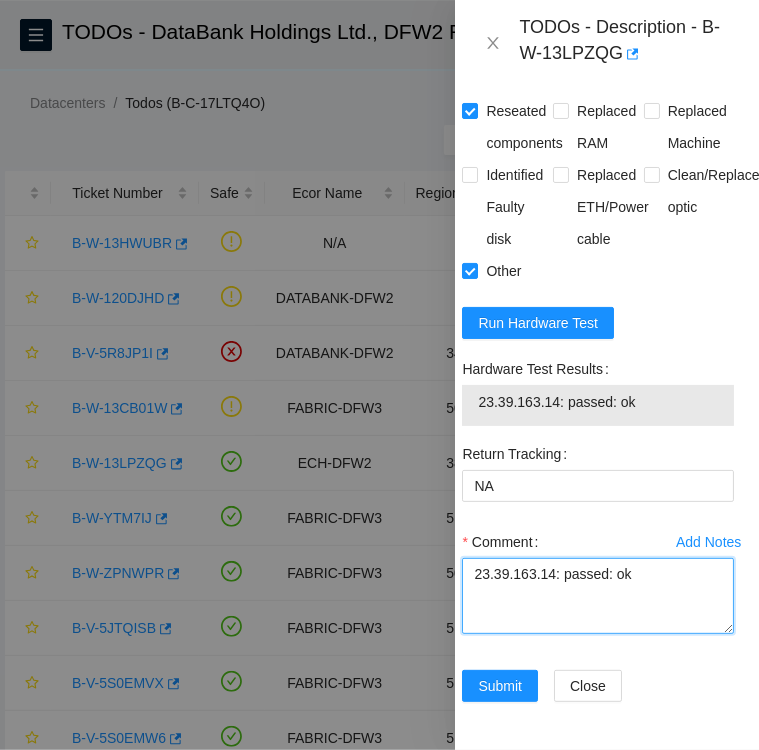 click on "23.39.163.14: passed: ok" at bounding box center (598, 596) 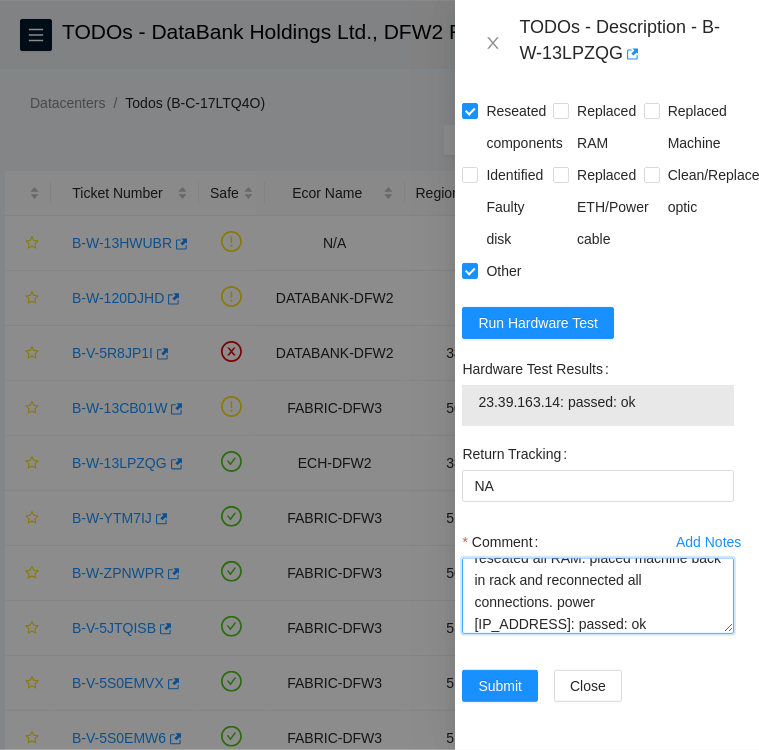 scroll, scrollTop: 125, scrollLeft: 0, axis: vertical 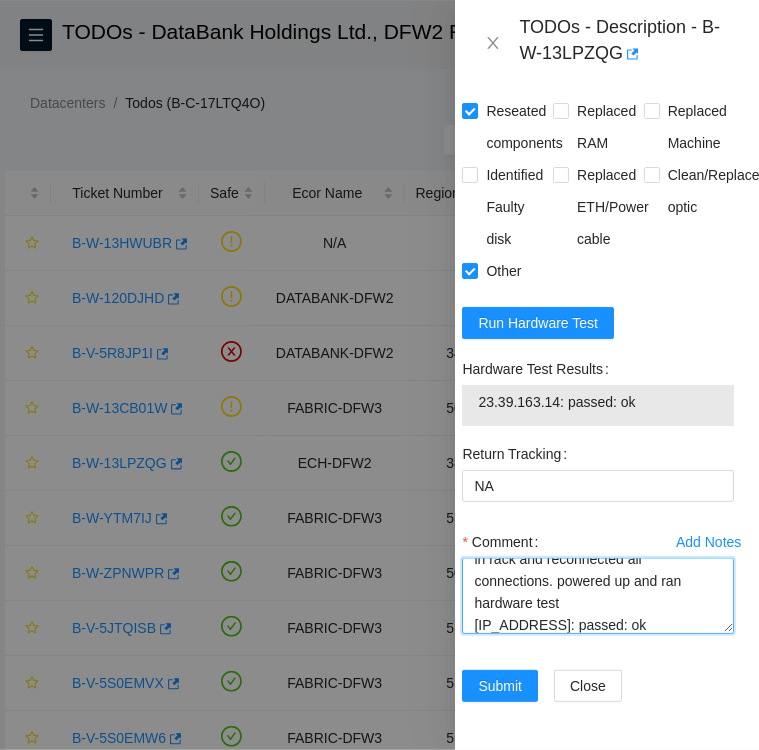 click on "iDrac log indicated there was a problem with the RAM DIMM A12
removed all RAM except for A1 and A12 boot error was no longer present. reseated all RAM. placed machine back in rack and reconnected all connections. powered up and ran hardware test
[IP_ADDRESS]: passed: ok" at bounding box center [598, 596] 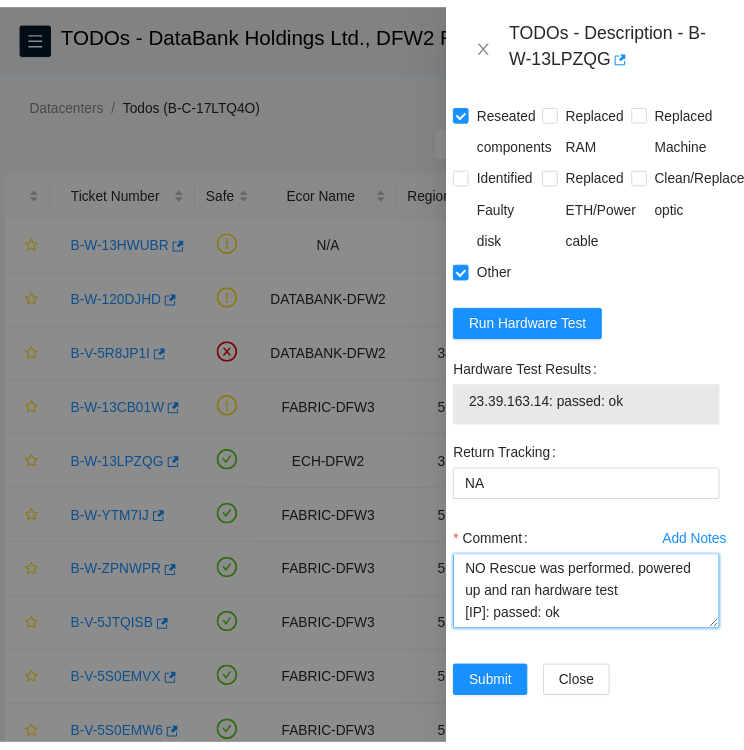 scroll, scrollTop: 148, scrollLeft: 0, axis: vertical 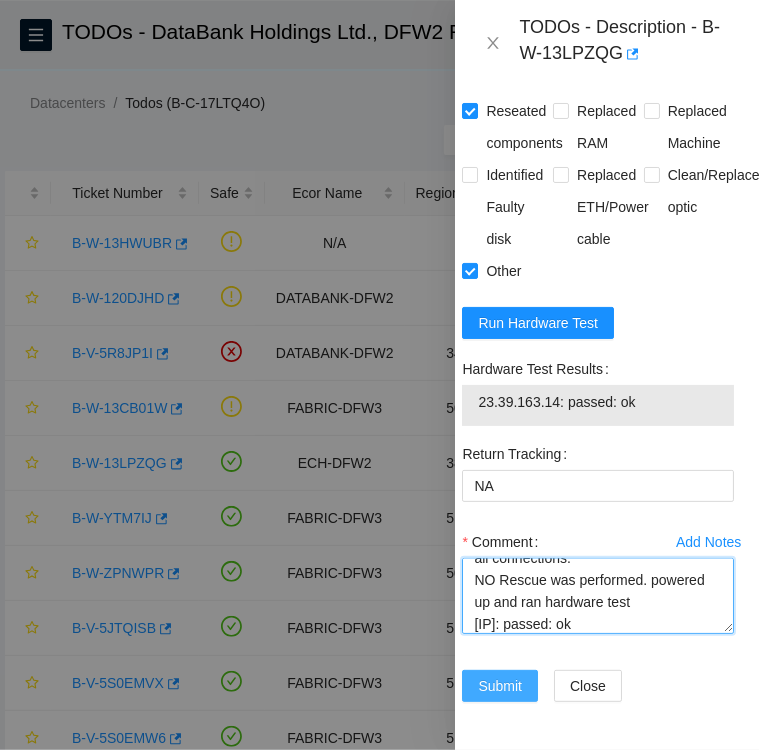 type on "iDrac log indicated there was a problem with the RAM DIMM [SLOT]
removed all RAM except for [SLOT] and [SLOT] boot error was no longer present. reseated all RAM. placed machine back in rack and reconnected all connections.
NO Rescue was performed. powered up and ran hardware test
[IP]: passed: ok" 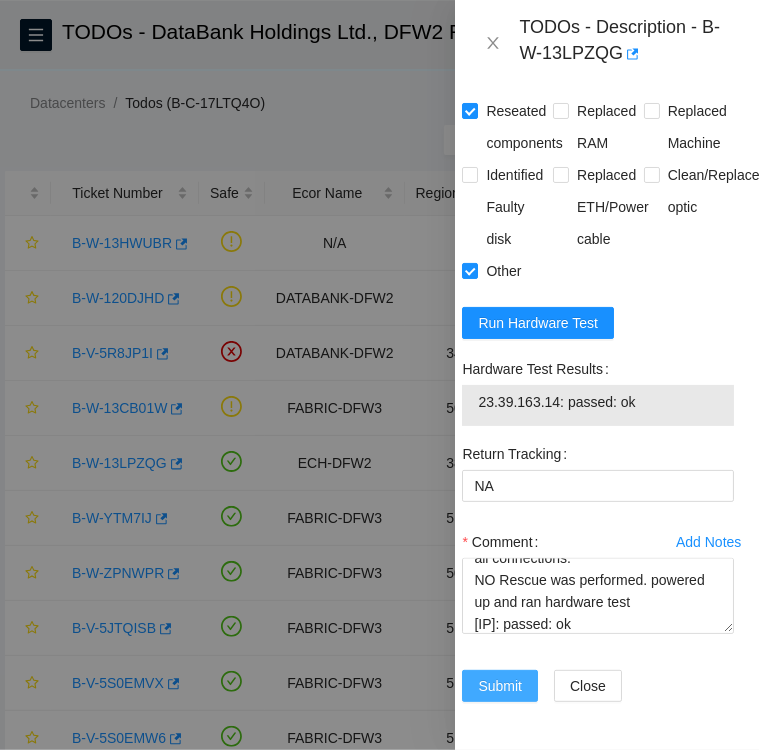 click on "Submit" at bounding box center (500, 686) 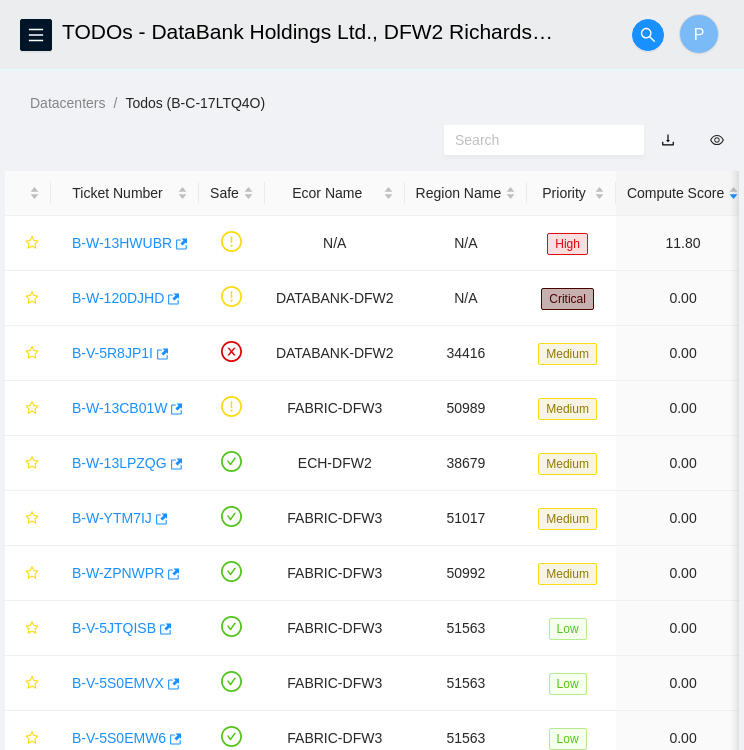 scroll, scrollTop: 516, scrollLeft: 17, axis: both 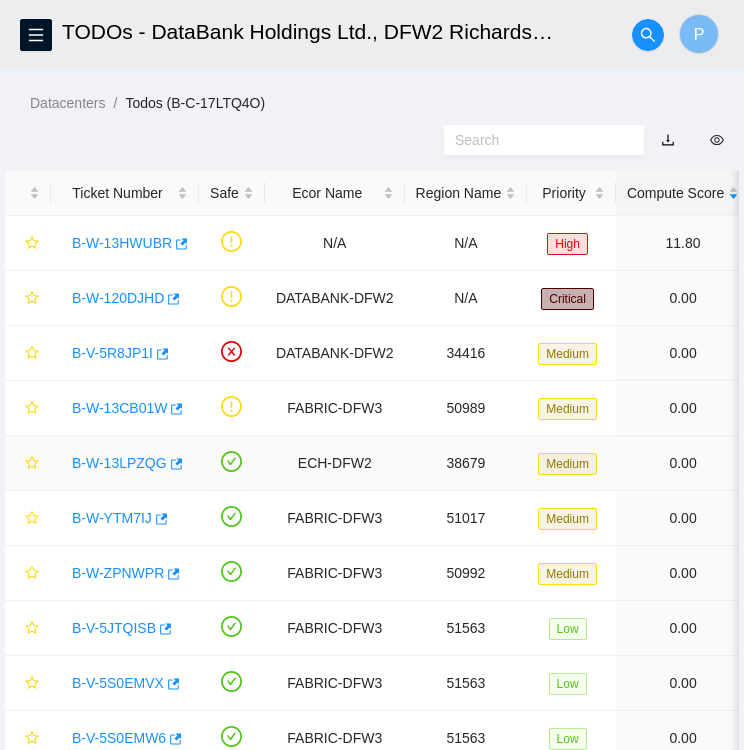 click on "B-W-13LPZQG" at bounding box center [119, 463] 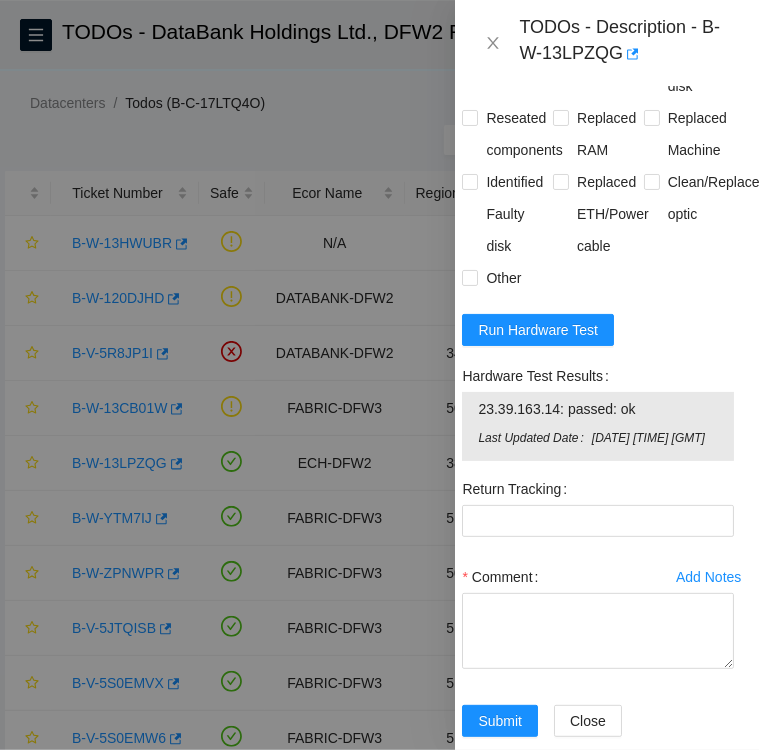 scroll, scrollTop: 1414, scrollLeft: 17, axis: both 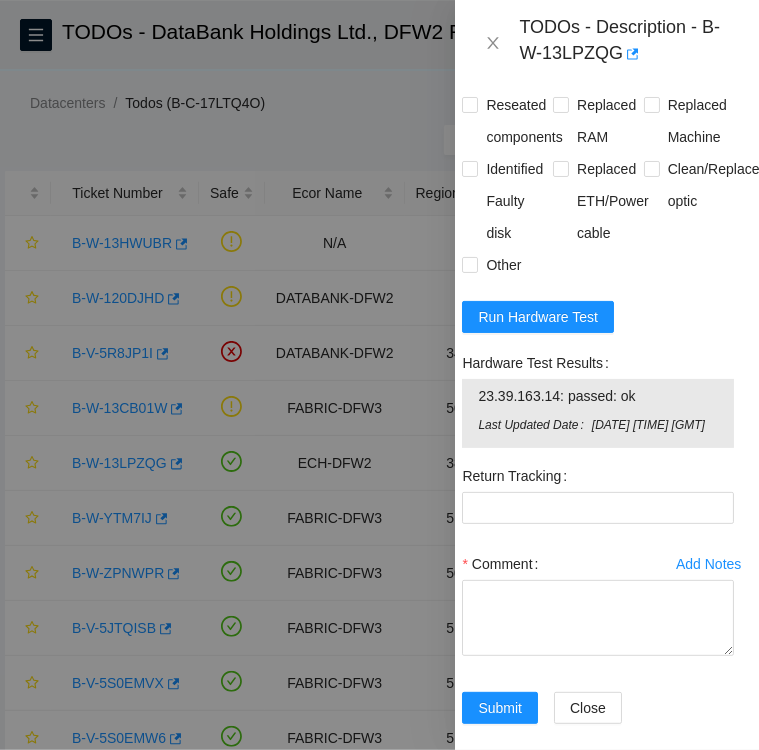 click at bounding box center [379, 375] 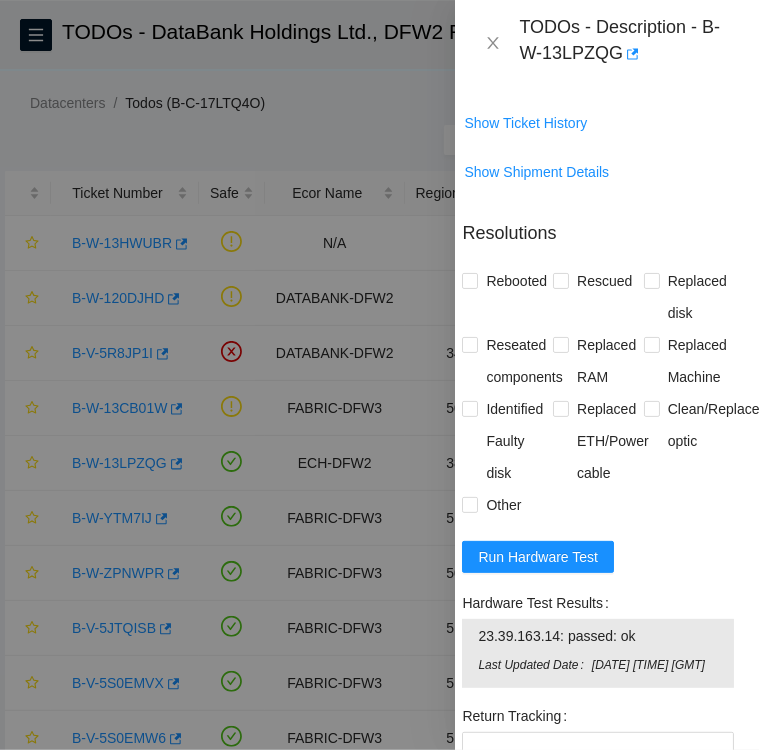 scroll, scrollTop: 1173, scrollLeft: 17, axis: both 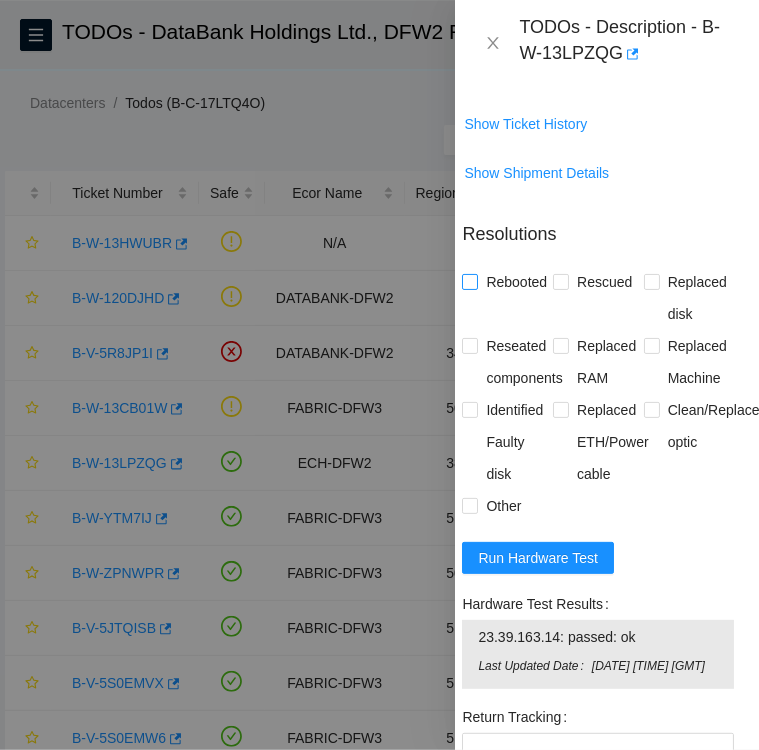 click on "Rebooted" at bounding box center [469, 281] 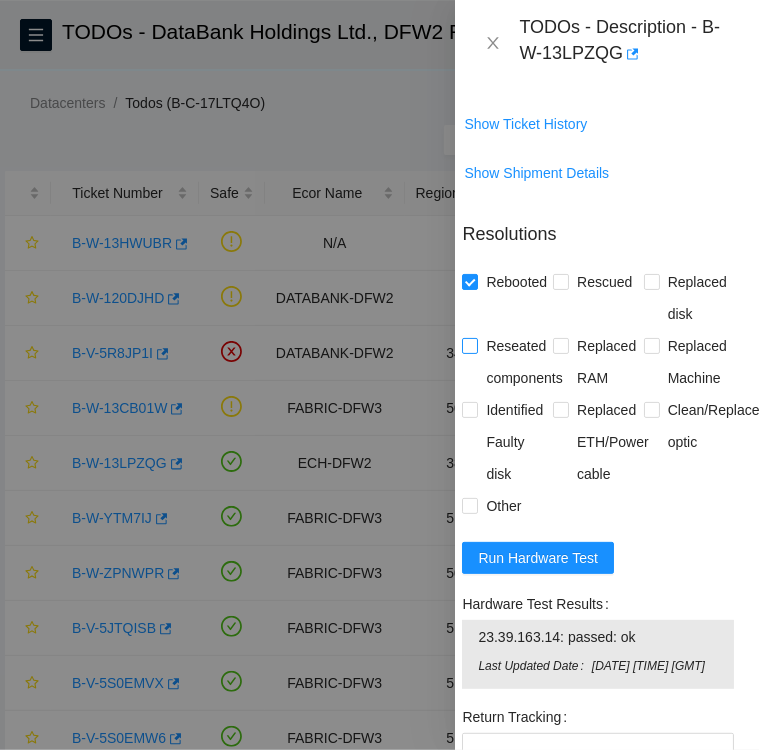 click on "Reseated components" at bounding box center (469, 345) 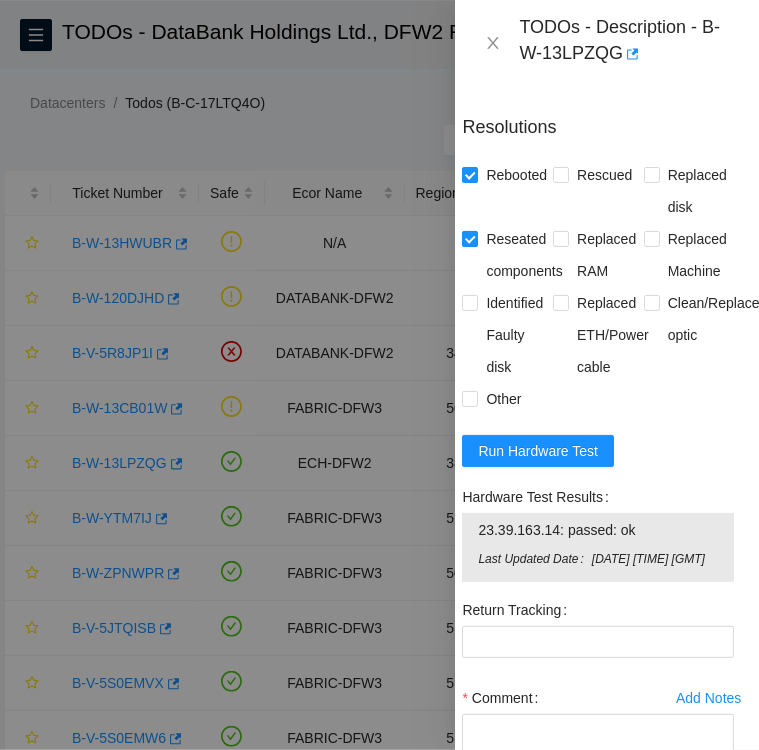 scroll, scrollTop: 1281, scrollLeft: 17, axis: both 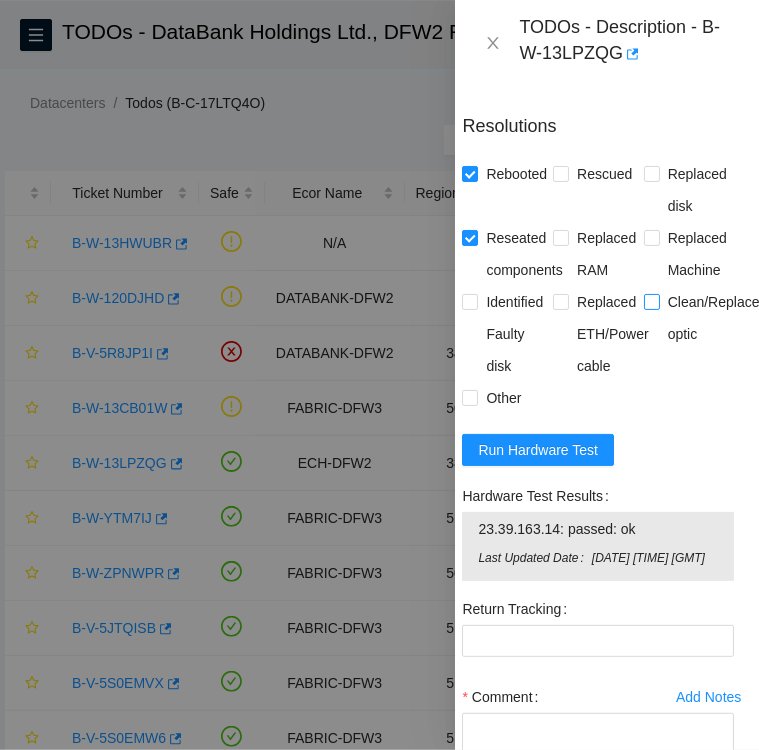 click on "Clean/Replaced optic" at bounding box center [651, 301] 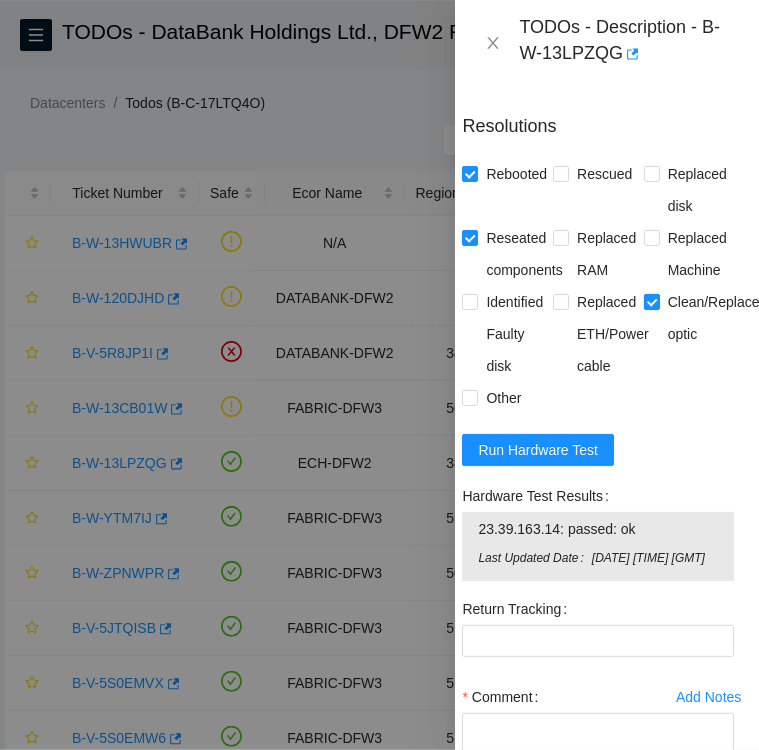 click on "Clean/Replaced optic" at bounding box center [651, 301] 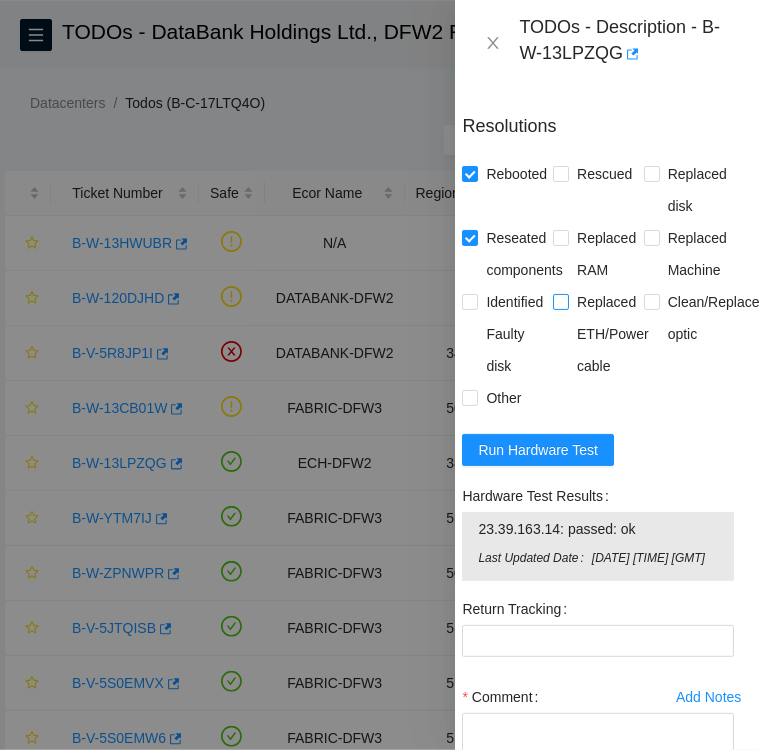 click on "Replaced ETH/Power cable" at bounding box center [560, 301] 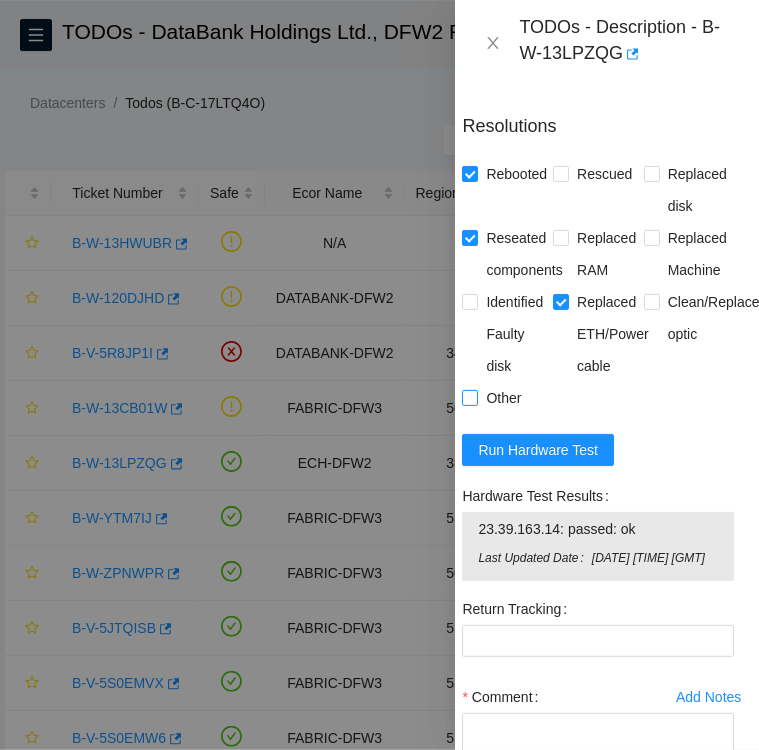 click on "Other" at bounding box center (469, 397) 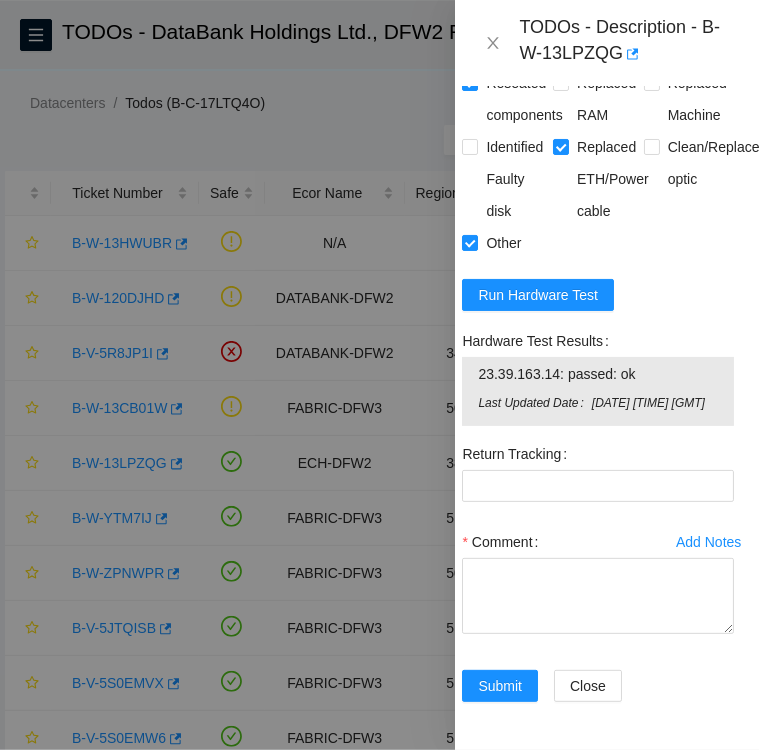 scroll, scrollTop: 1548, scrollLeft: 17, axis: both 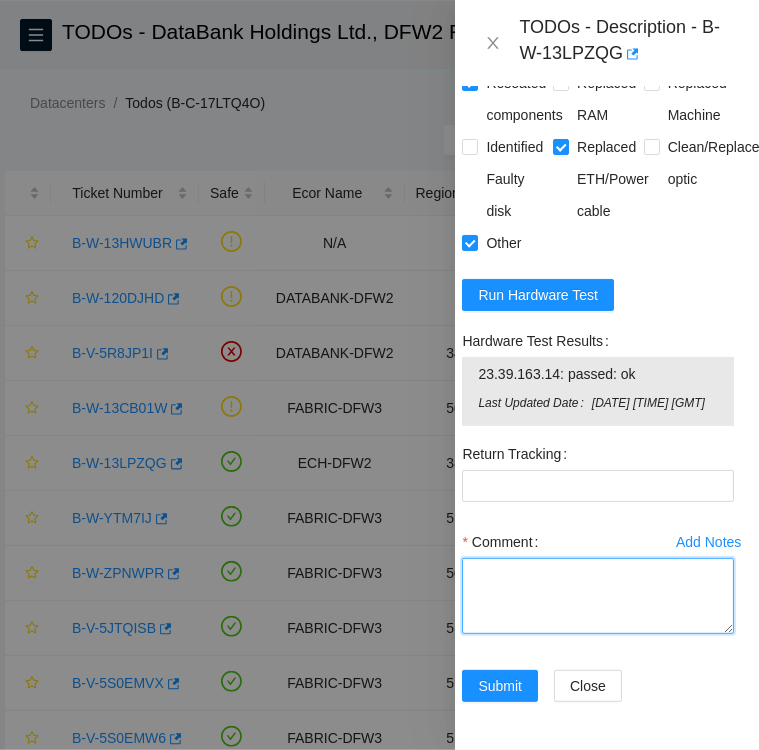 click on "Comment" at bounding box center [598, 596] 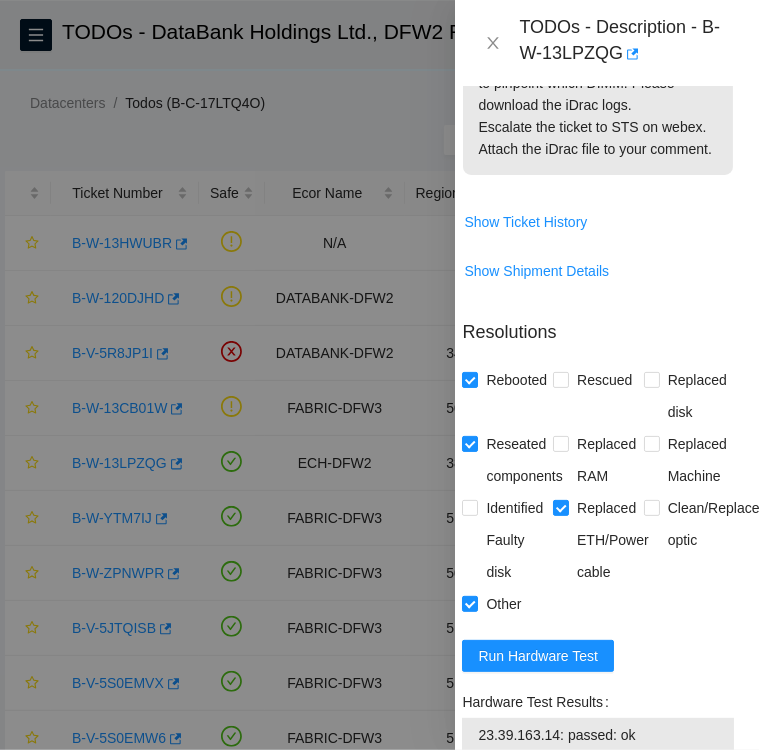 scroll, scrollTop: 1548, scrollLeft: 17, axis: both 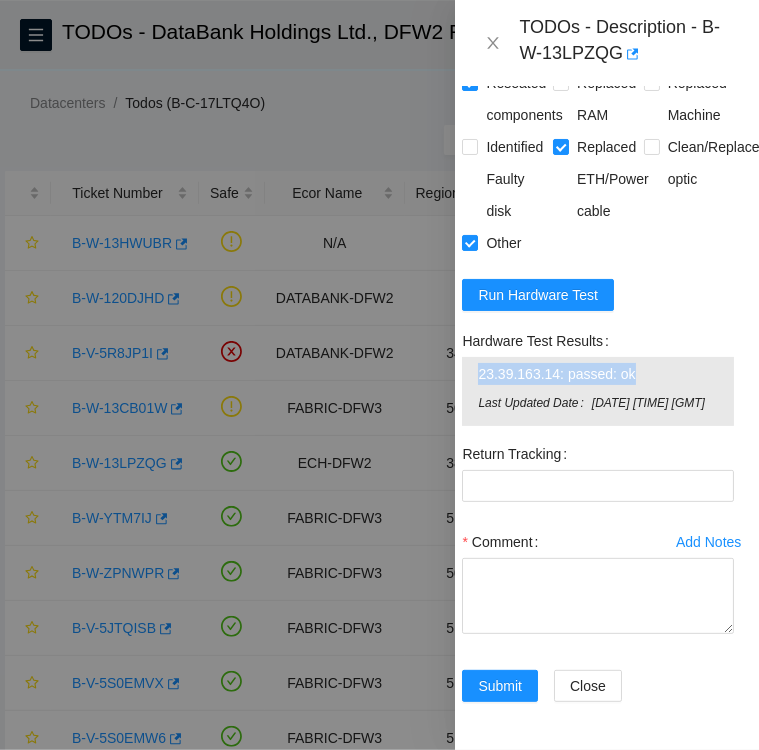drag, startPoint x: 477, startPoint y: 321, endPoint x: 628, endPoint y: 331, distance: 151.33076 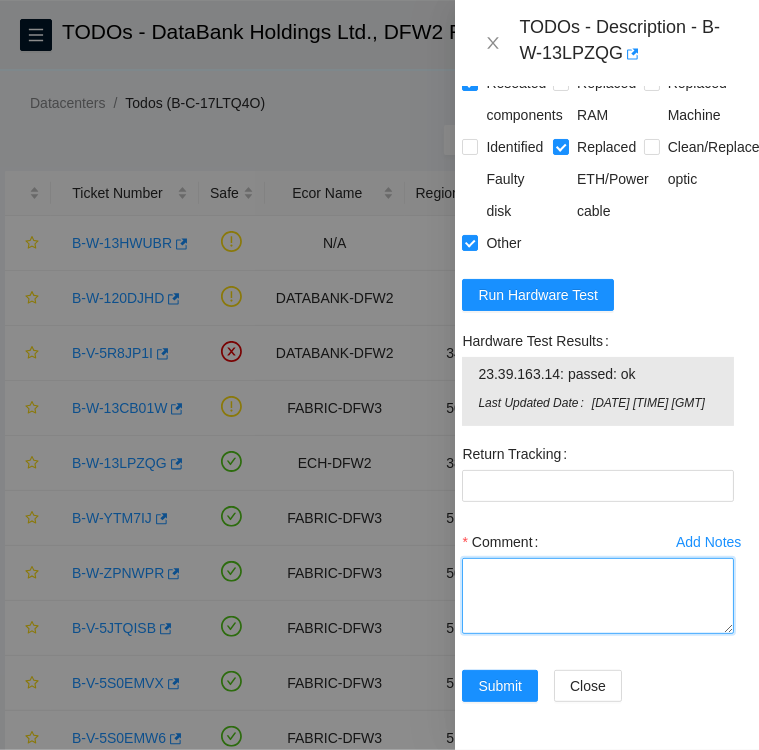 click on "Comment" at bounding box center (598, 596) 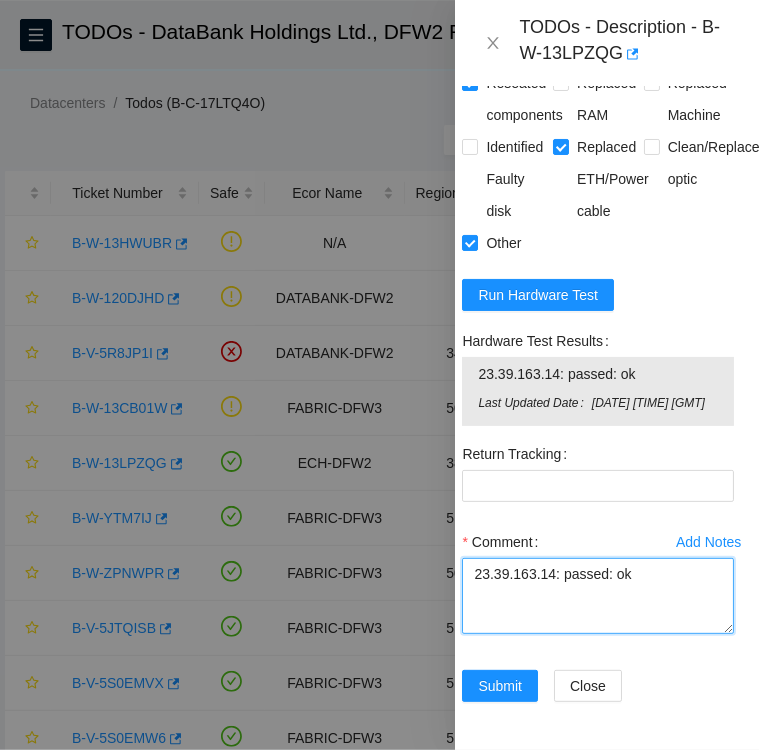 click on "23.39.163.14: passed: ok" at bounding box center (598, 596) 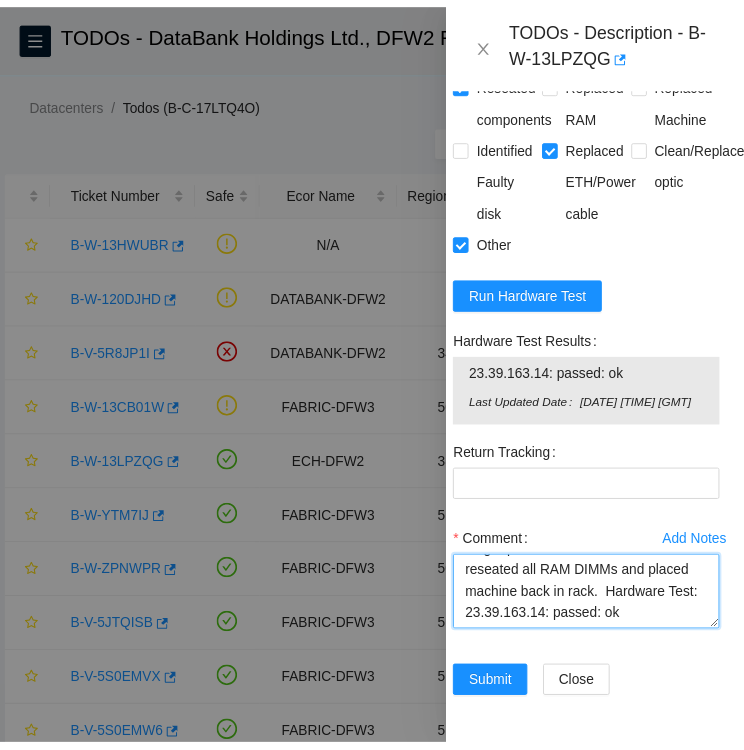 scroll, scrollTop: 132, scrollLeft: 0, axis: vertical 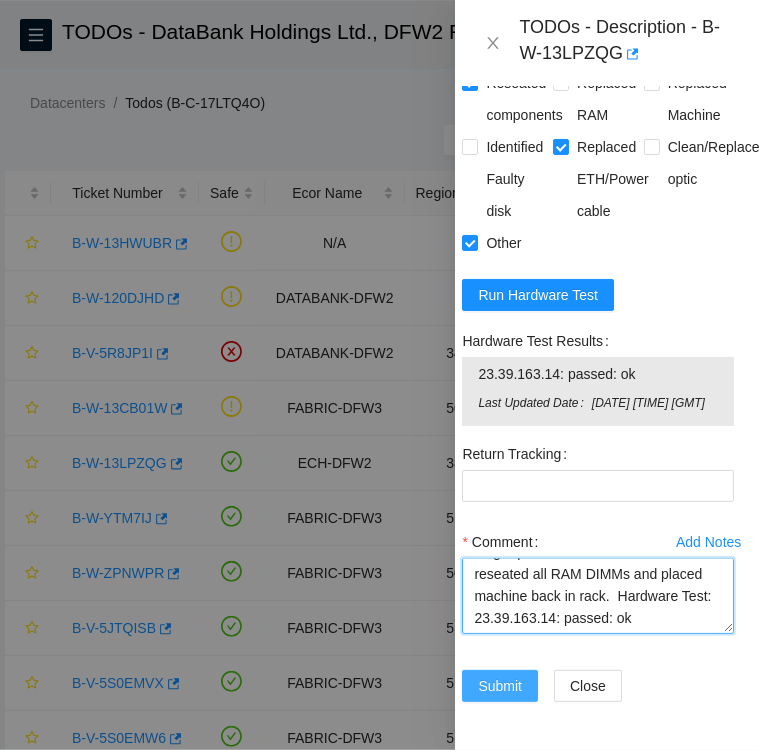 type on "iDrac log reported issue with RAM DIMM A12. disconnected all RAM except for DIMM A1 and A12. powered machine back up and boot error was no longer present.
reseated all RAM DIMMs and placed machine back in rack.  Hardware Test:
23.39.163.14: passed: ok" 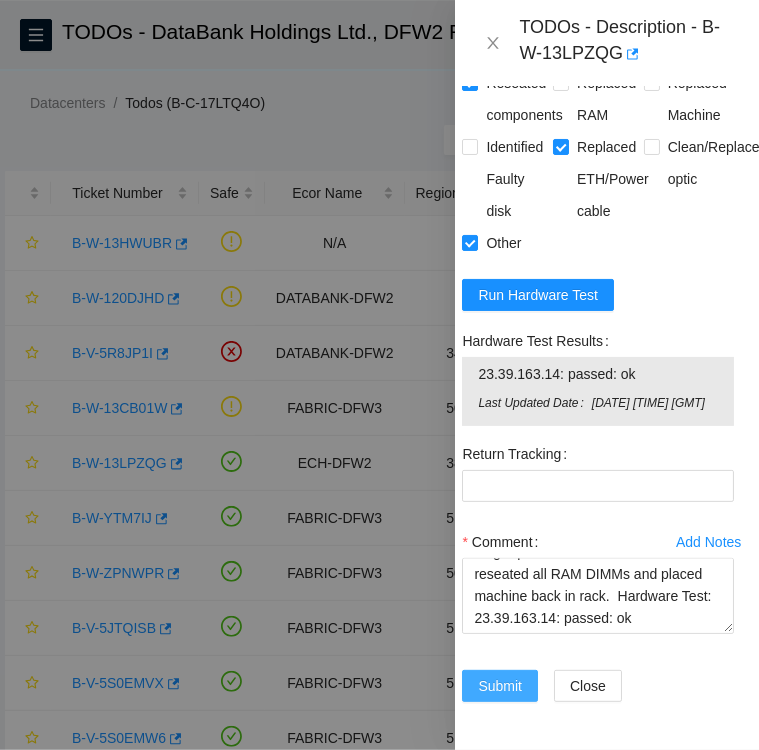 click on "Submit" at bounding box center [500, 686] 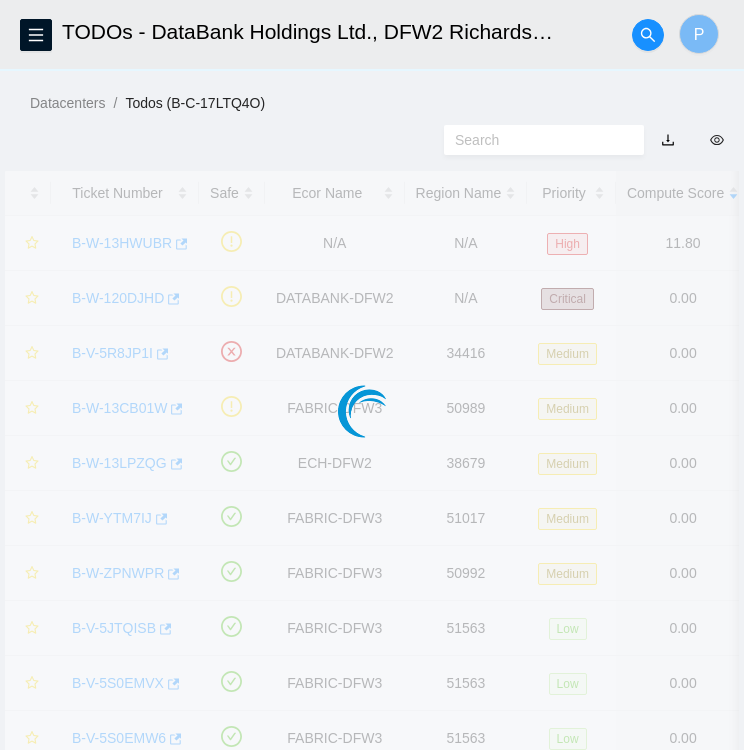 scroll, scrollTop: 516, scrollLeft: 17, axis: both 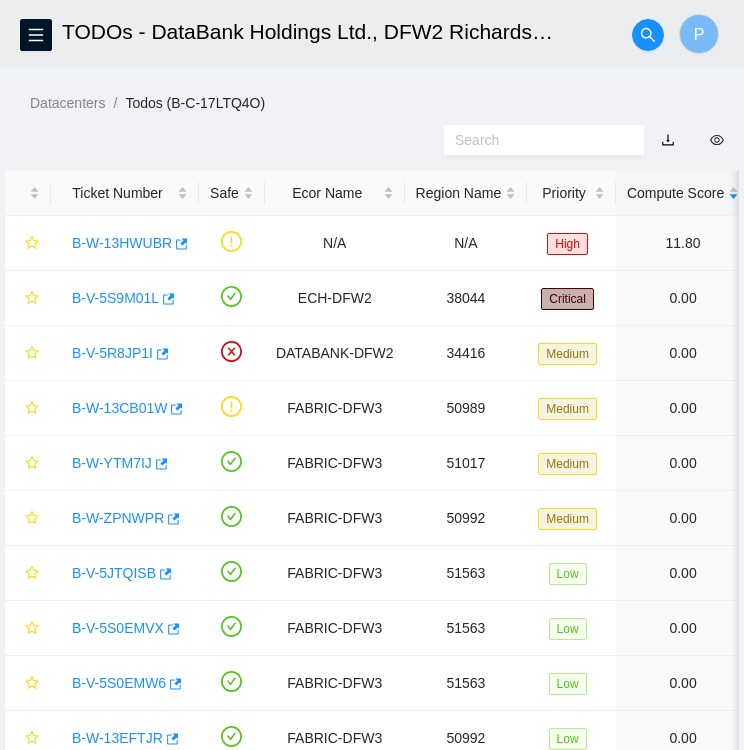click at bounding box center [372, 140] 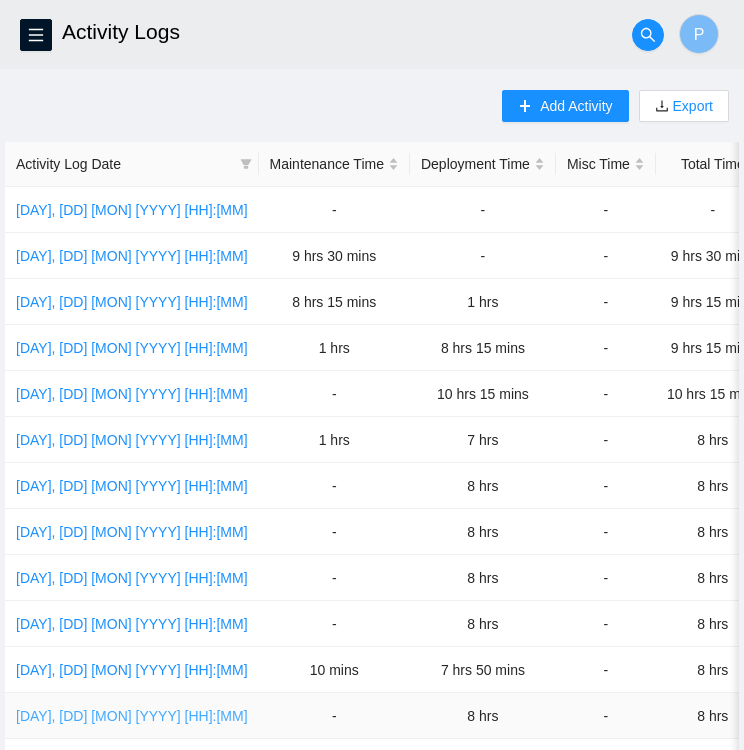 scroll, scrollTop: 0, scrollLeft: 0, axis: both 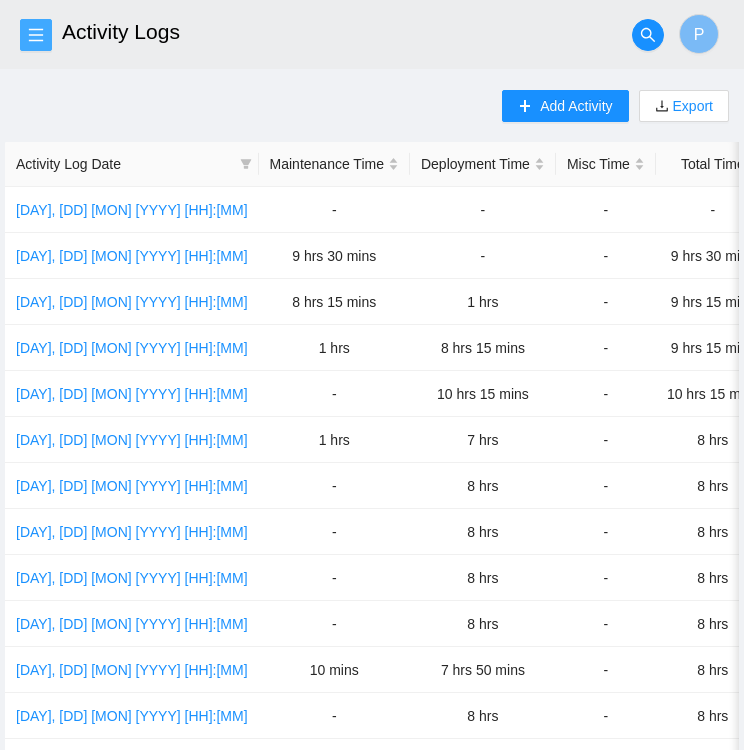 click 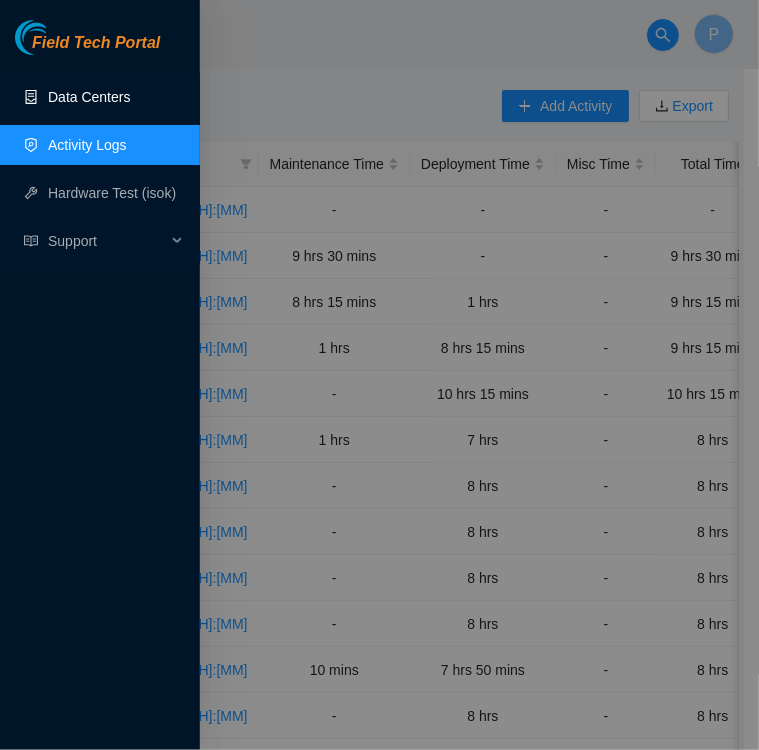 click on "Data Centers" at bounding box center [89, 97] 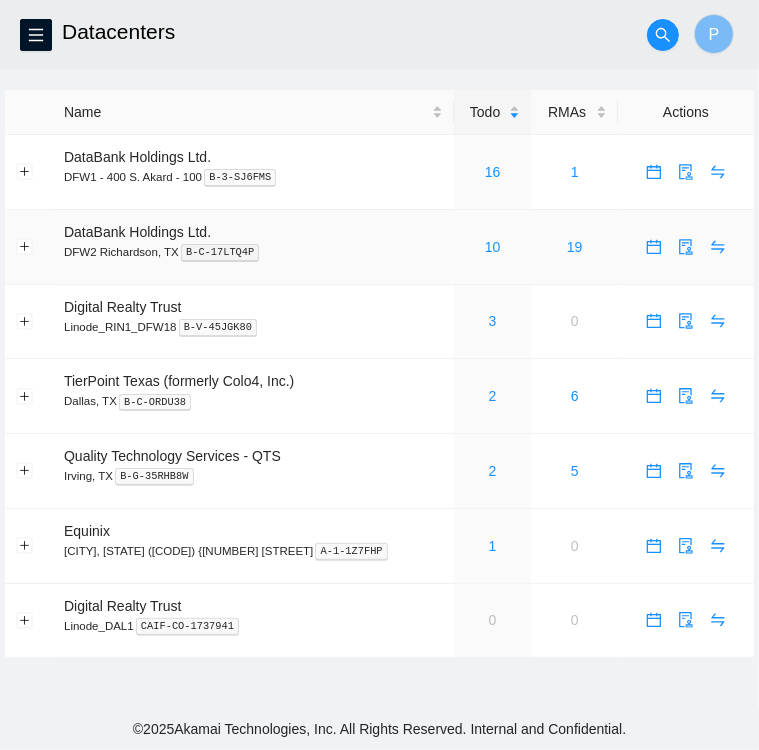 click on "10" at bounding box center [493, 247] 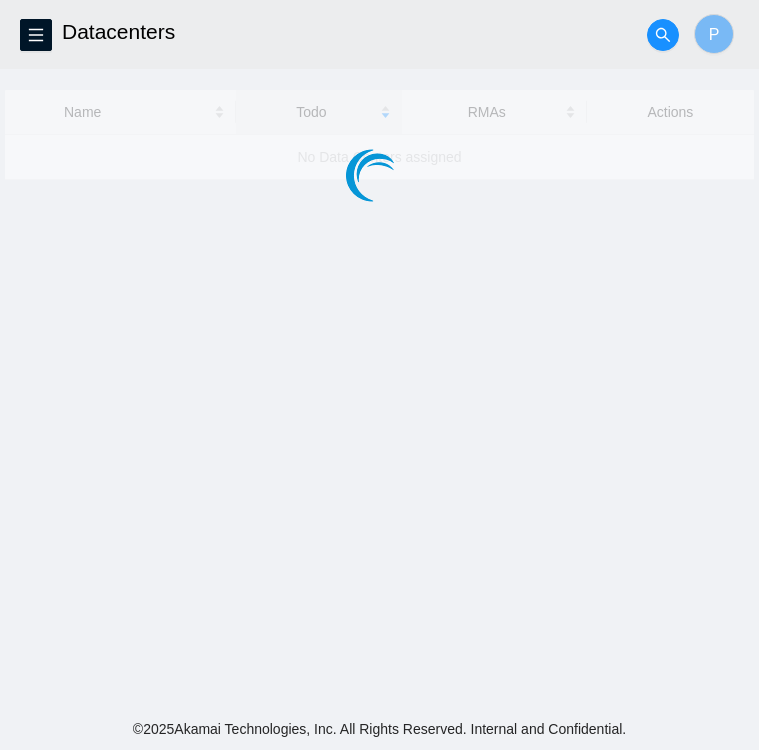 scroll, scrollTop: 0, scrollLeft: 0, axis: both 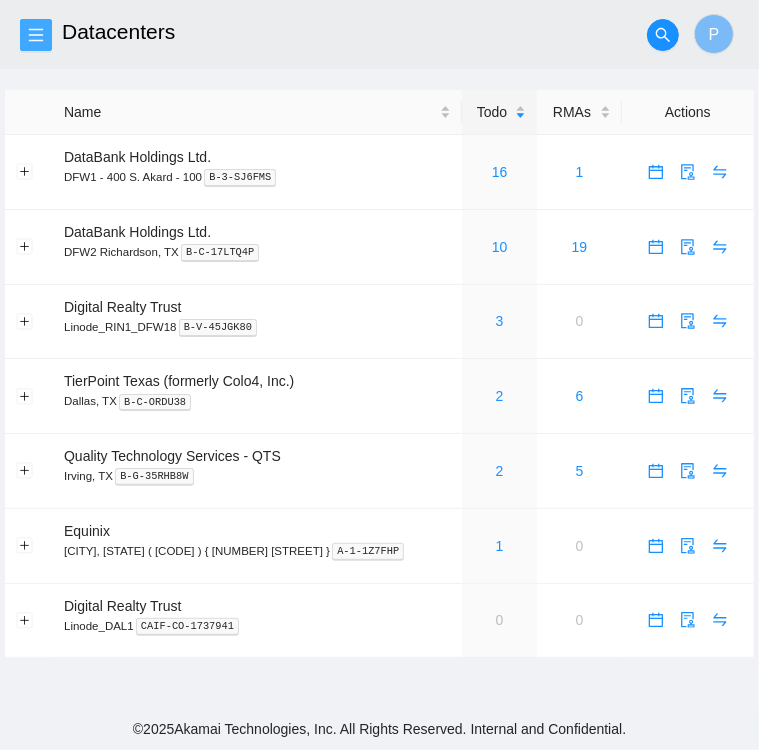click 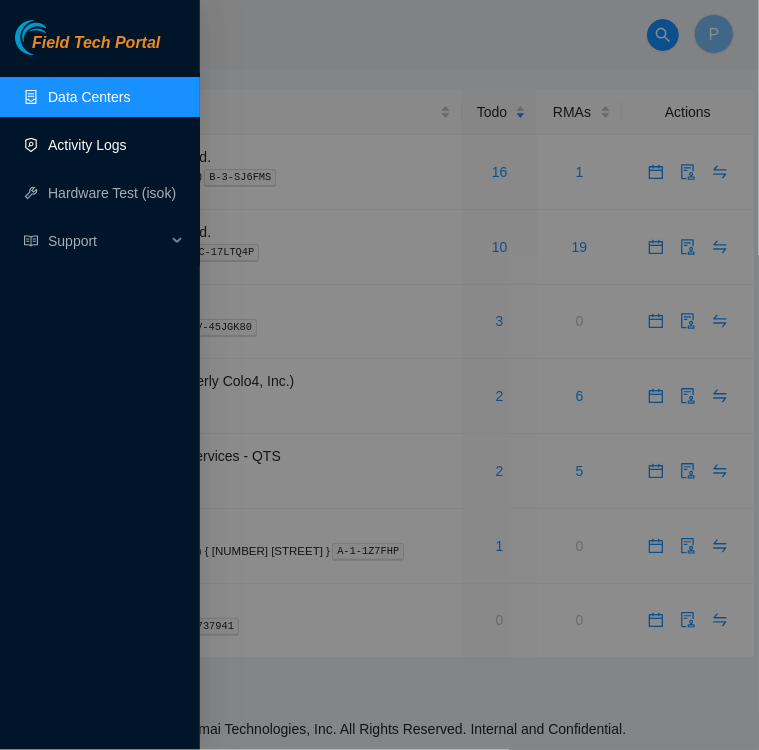 click on "Activity Logs" at bounding box center [87, 145] 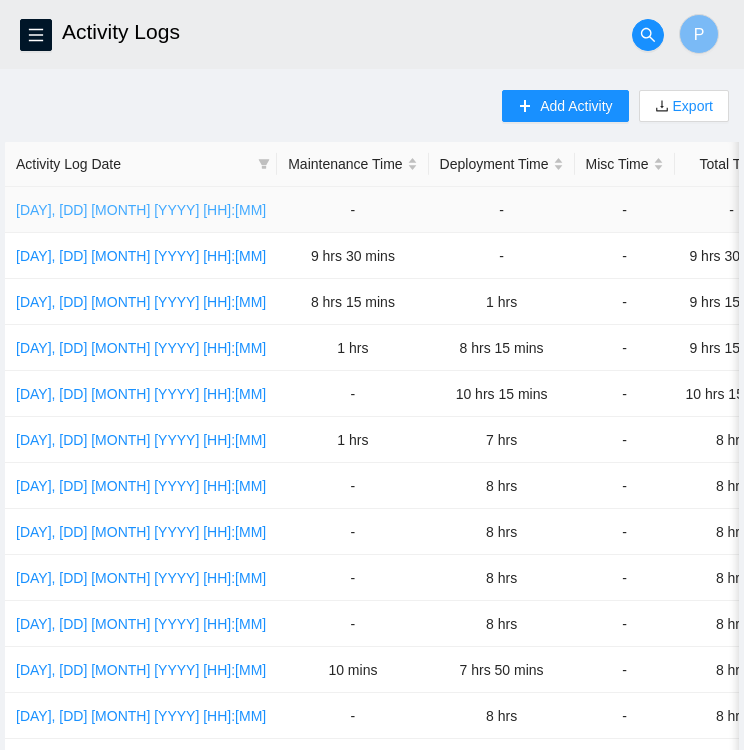 click on "[DAY], [DD] [MON] [YYYY] [HH]:[MM]" at bounding box center (141, 210) 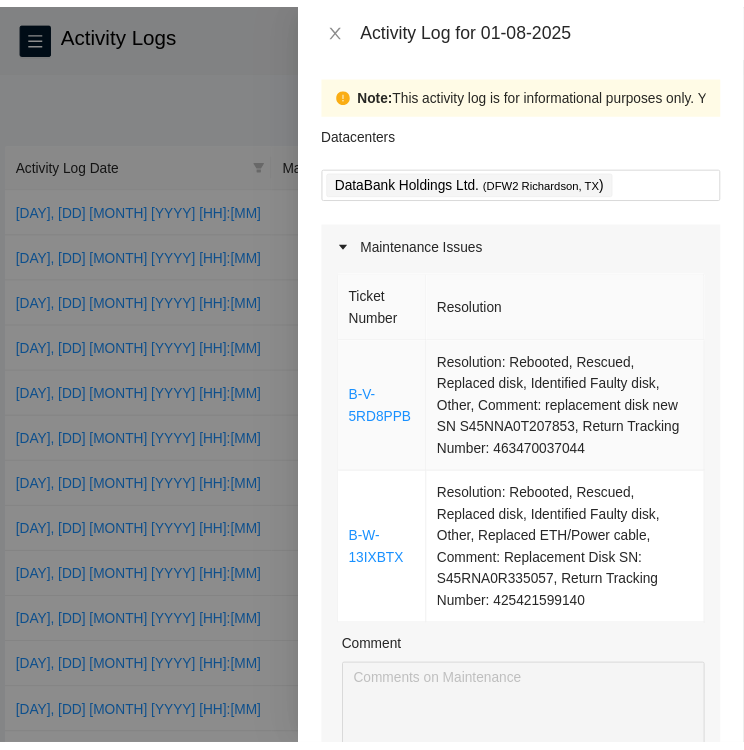 scroll, scrollTop: 0, scrollLeft: 0, axis: both 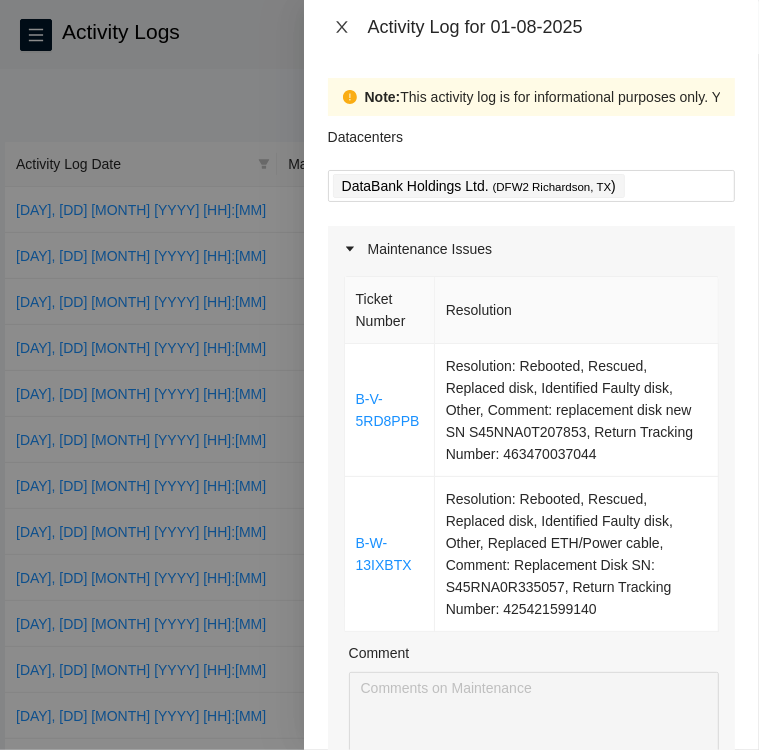 click 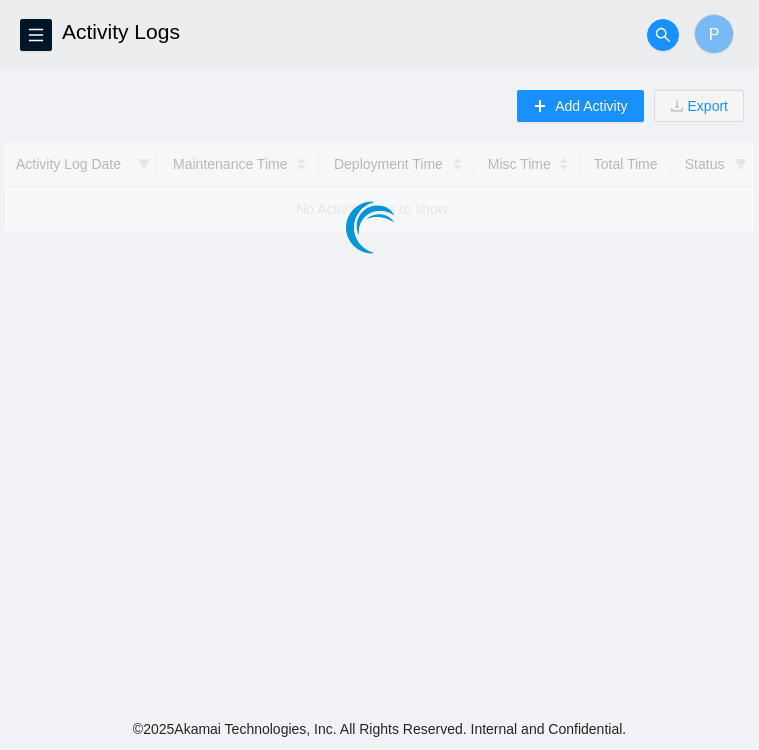 scroll, scrollTop: 0, scrollLeft: 0, axis: both 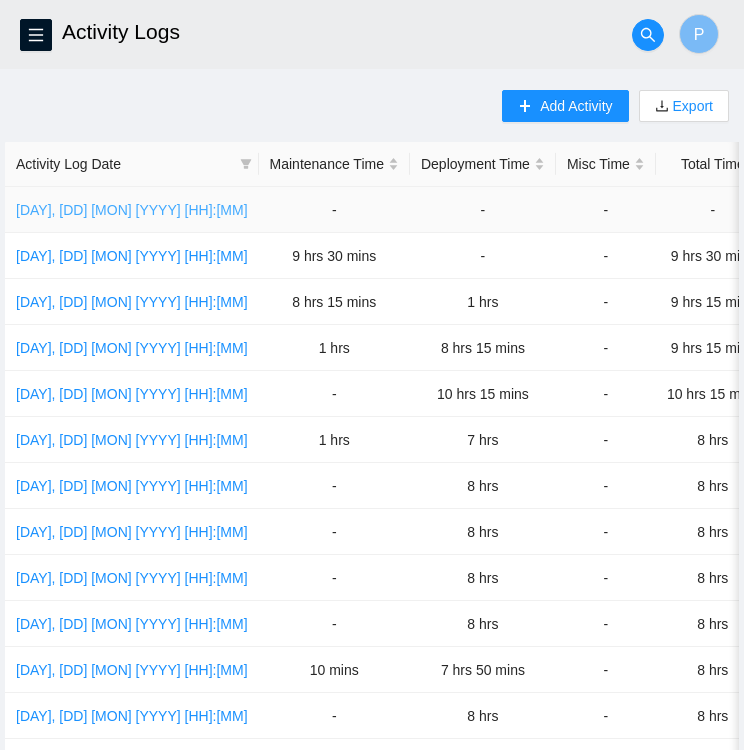click on "[DAY], [DD] [MON] [YYYY] [HH]:[MM]" at bounding box center [132, 210] 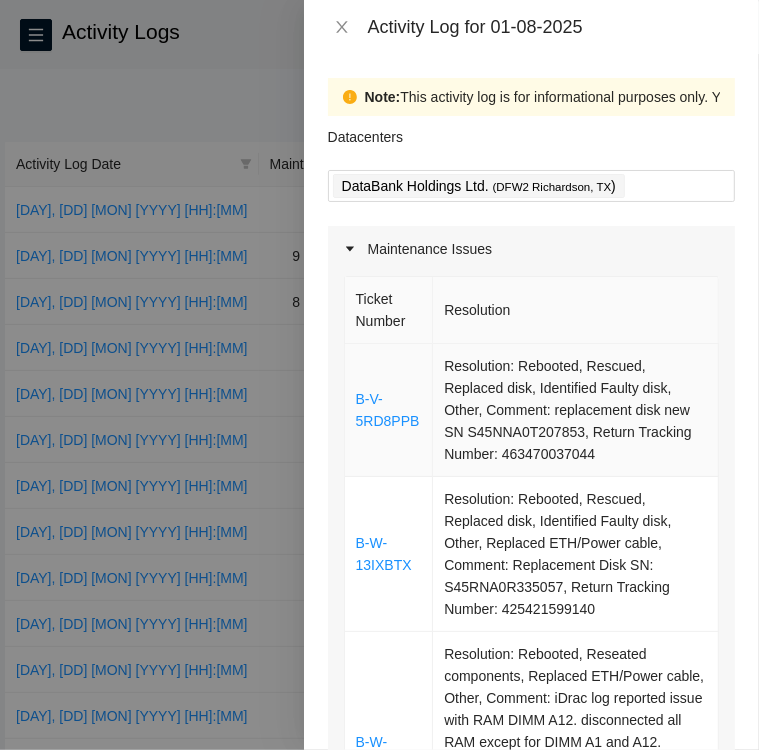 click on "Resolution: Rebooted, Rescued, Replaced disk, Identified Faulty disk, Other, Comment: replacement disk new SN S45NNA0T207853, Return Tracking Number: 463470037044" at bounding box center [576, 410] 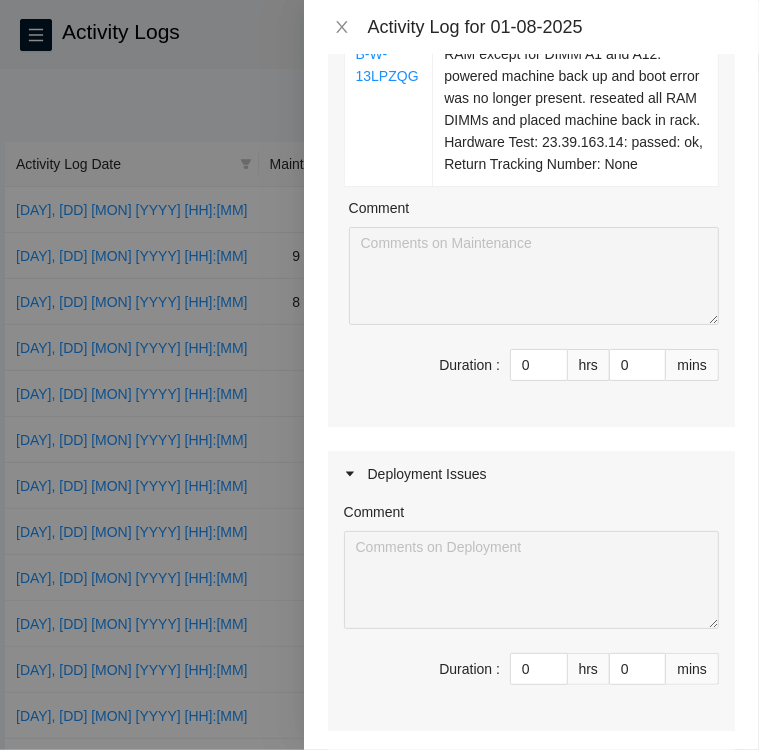 scroll, scrollTop: 686, scrollLeft: 0, axis: vertical 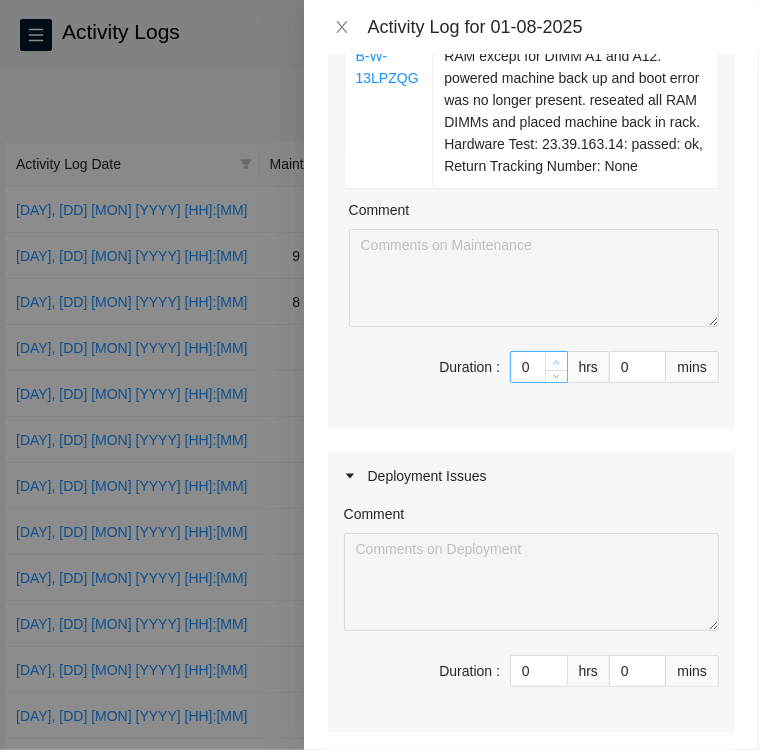 type on "1" 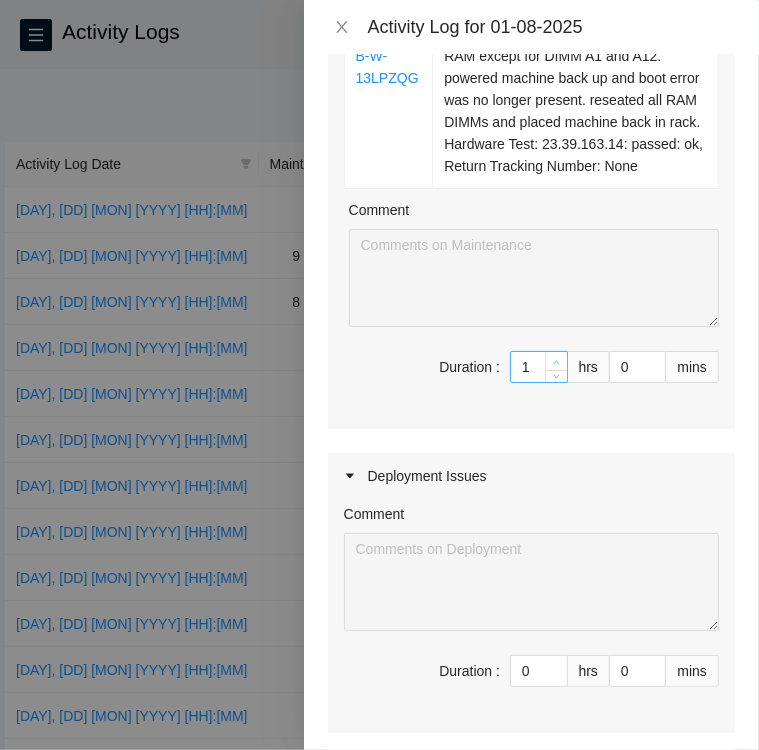click 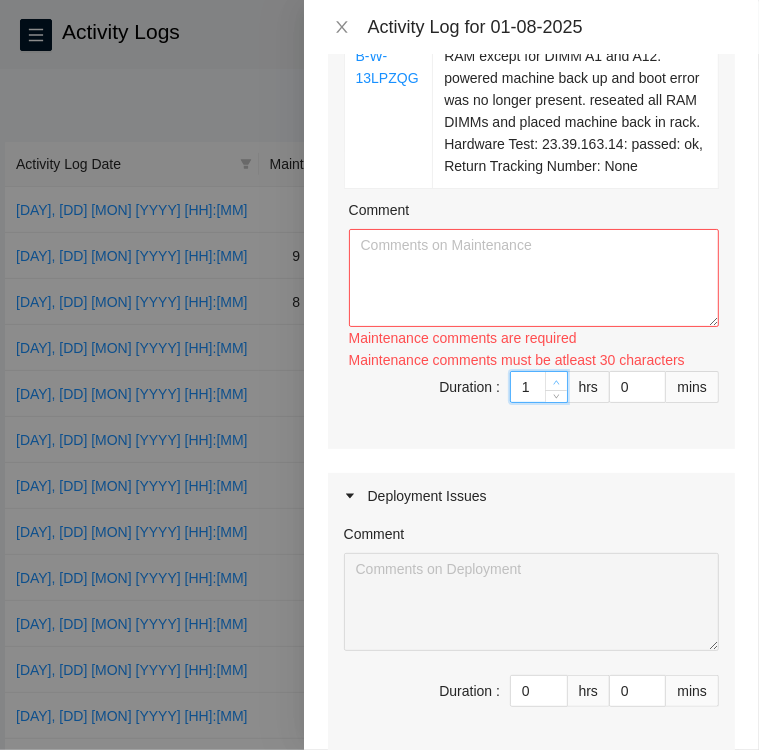 click on "Maintenance comments must be atleast 30 characters" at bounding box center (534, 360) 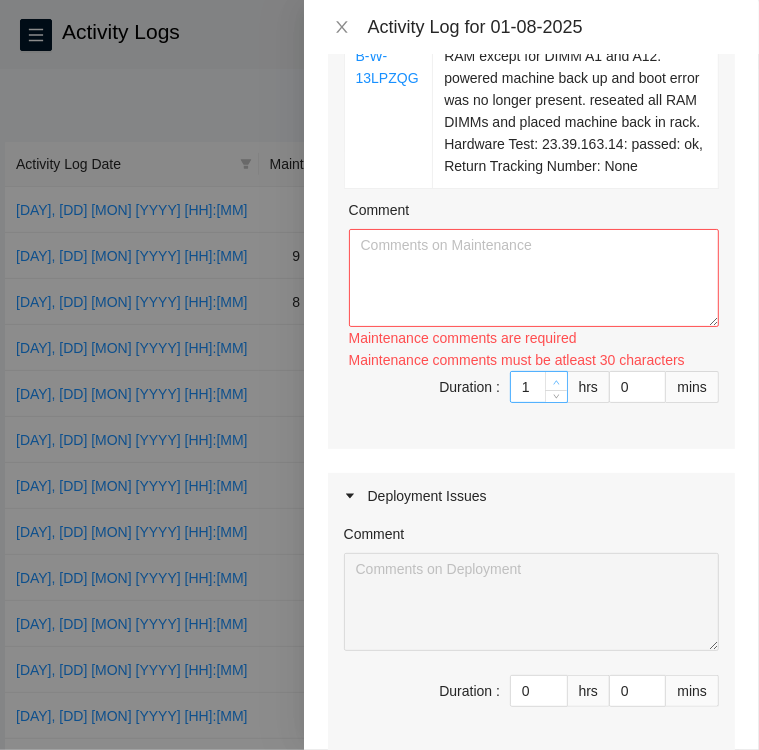 type on "2" 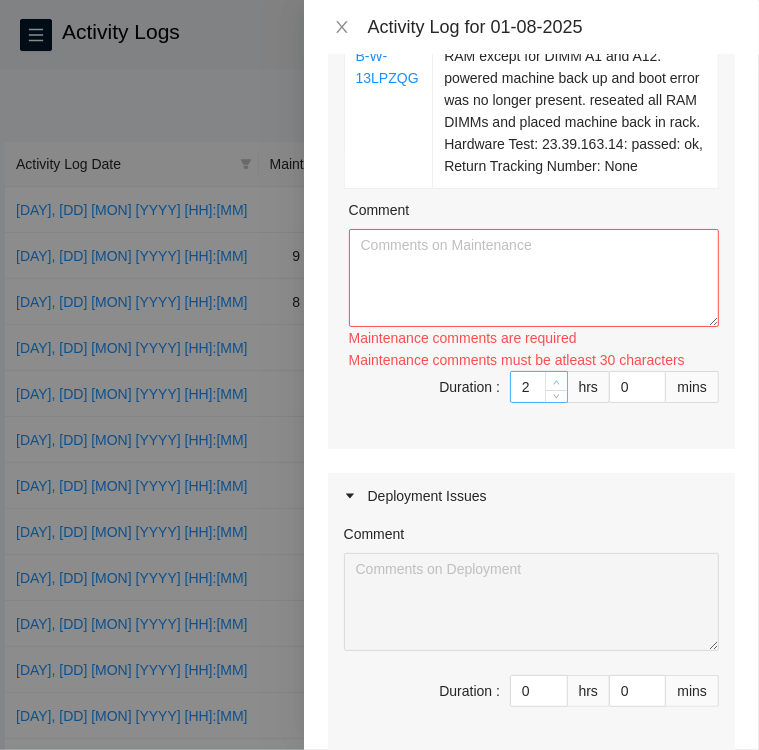 click at bounding box center (557, 382) 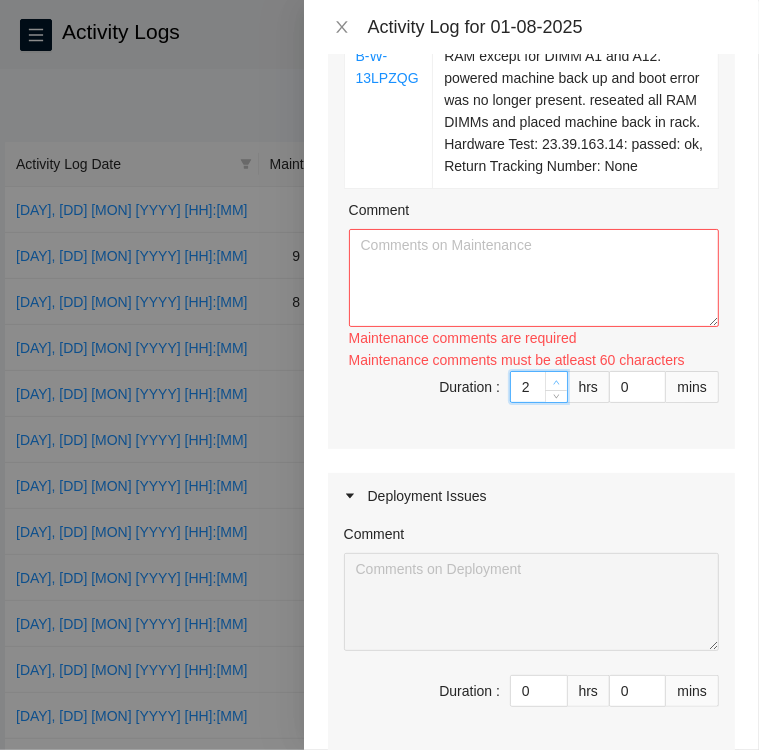 type on "3" 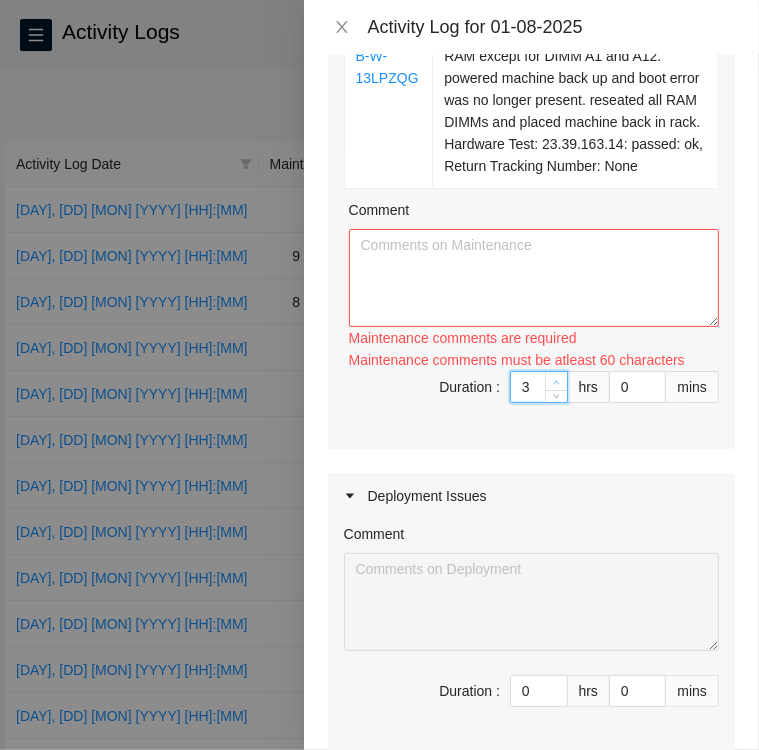 click at bounding box center [557, 382] 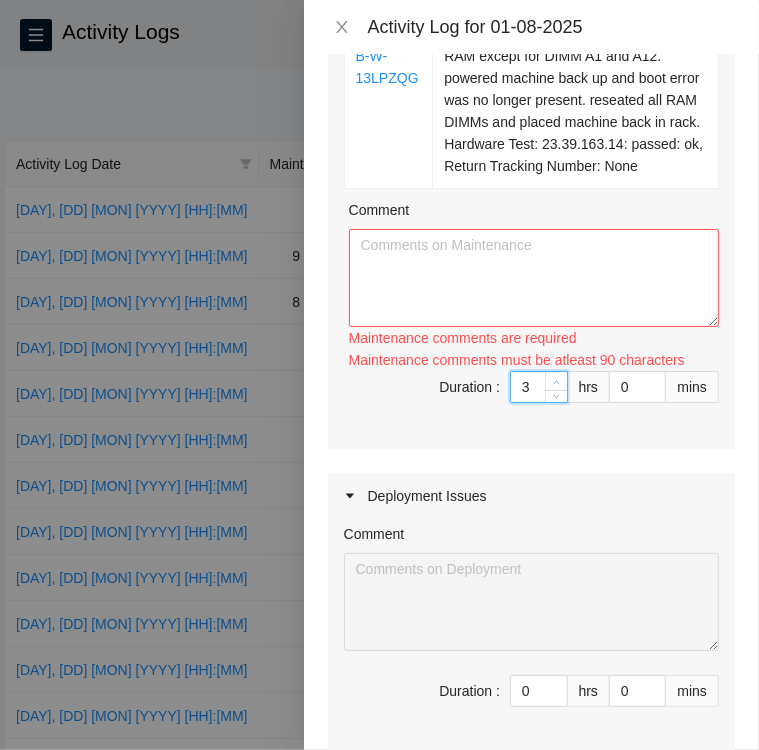 type on "4" 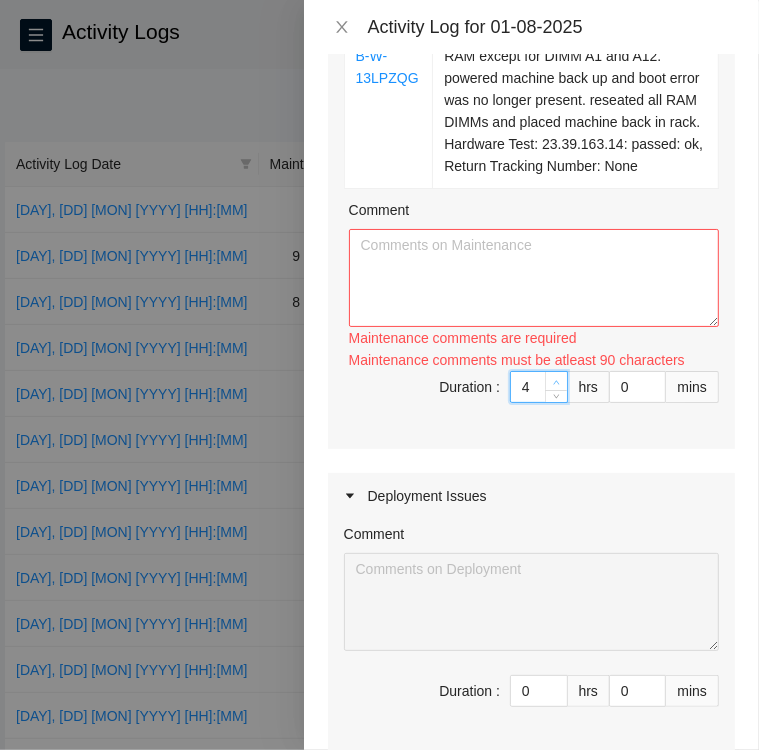 click at bounding box center (557, 382) 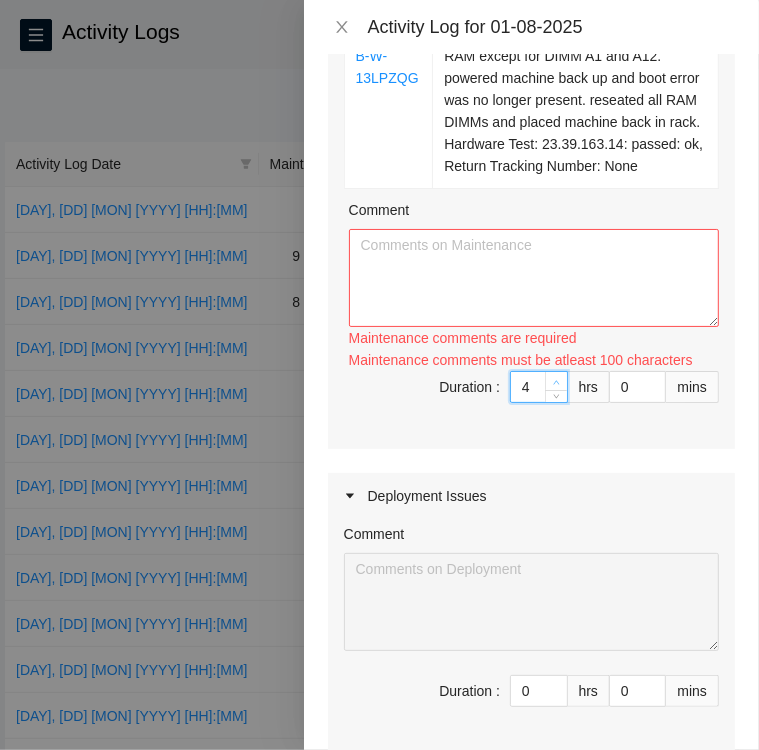 type on "5" 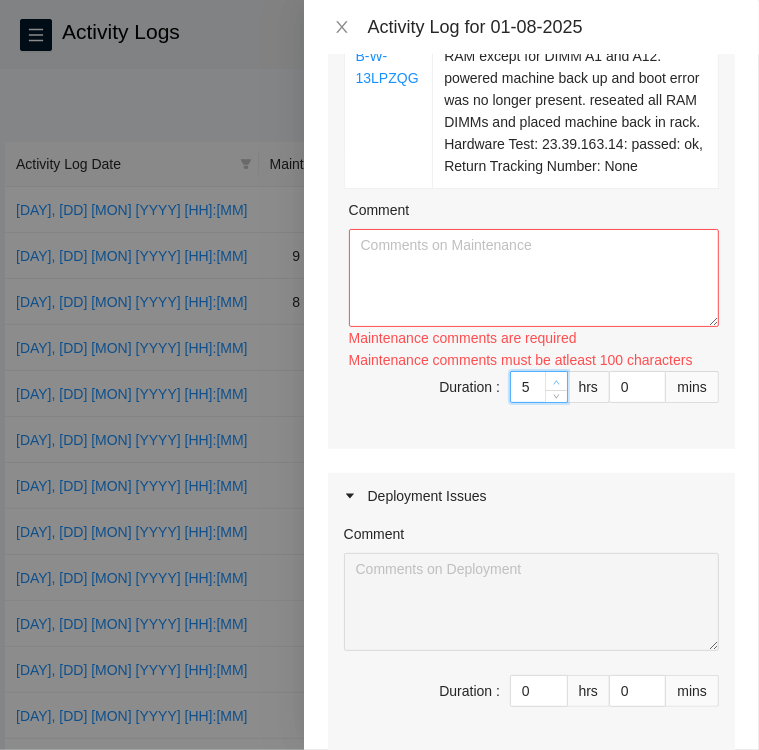 click at bounding box center [557, 382] 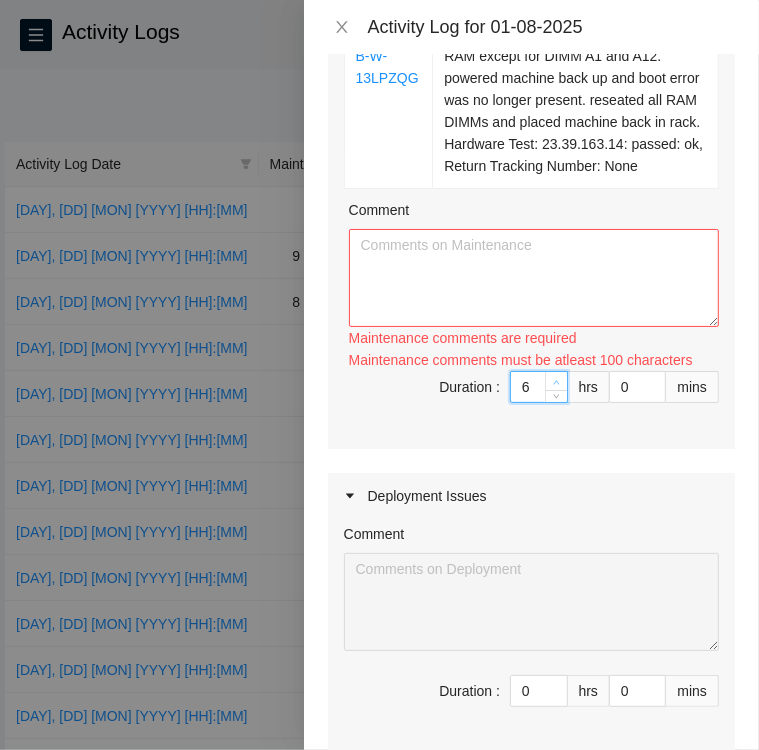 click at bounding box center (557, 382) 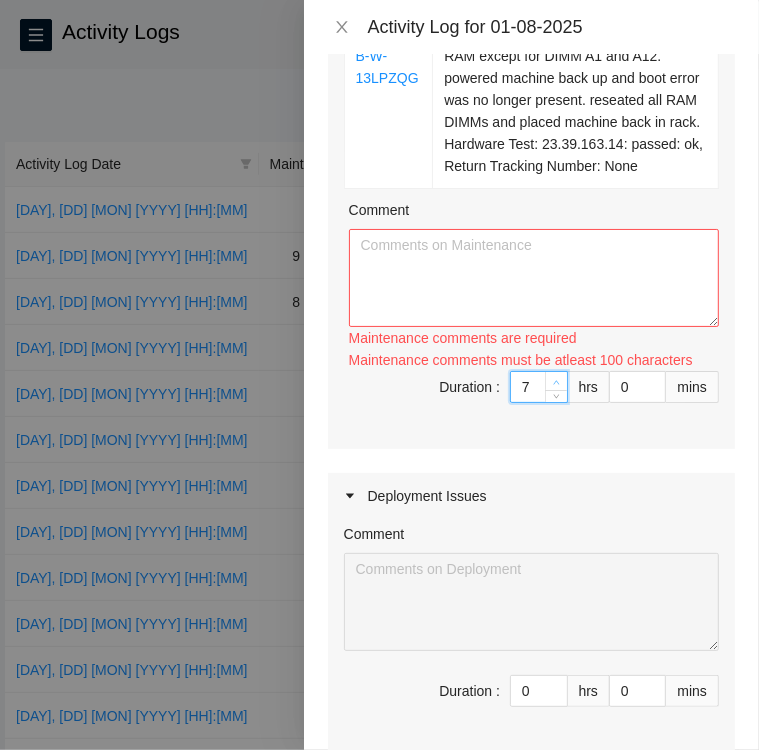 click at bounding box center [557, 382] 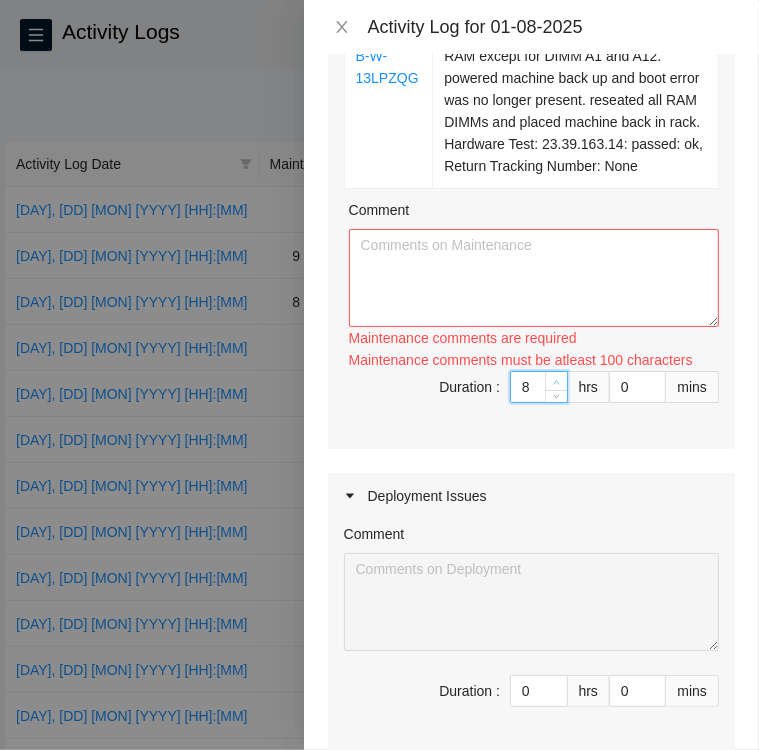 click at bounding box center (557, 382) 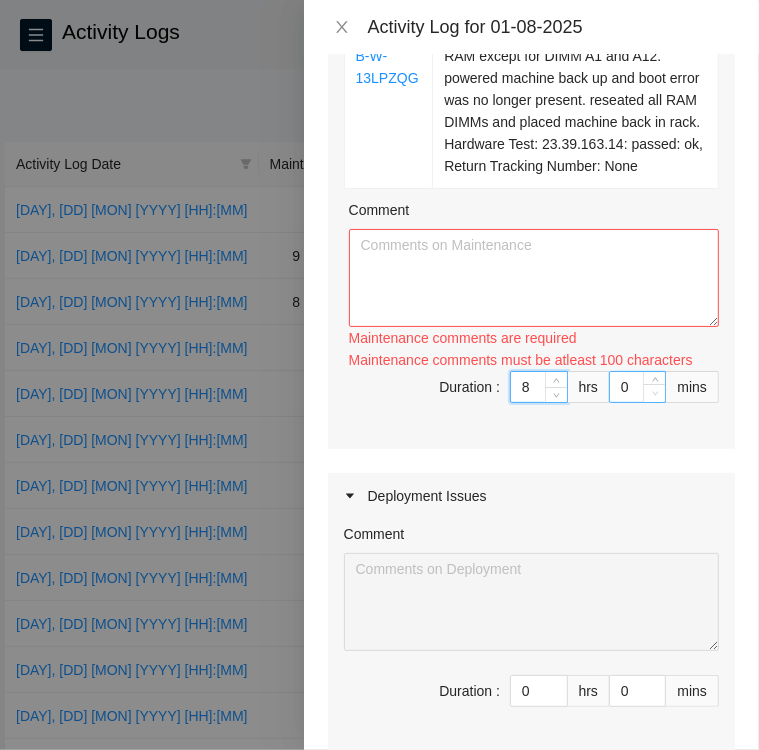 click at bounding box center [654, 393] 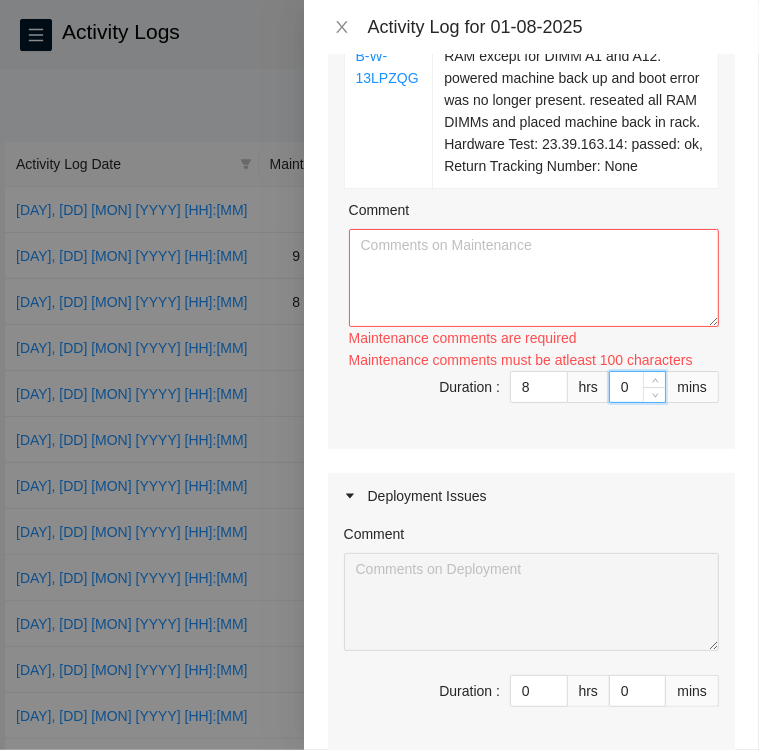 click on "0" at bounding box center [637, 387] 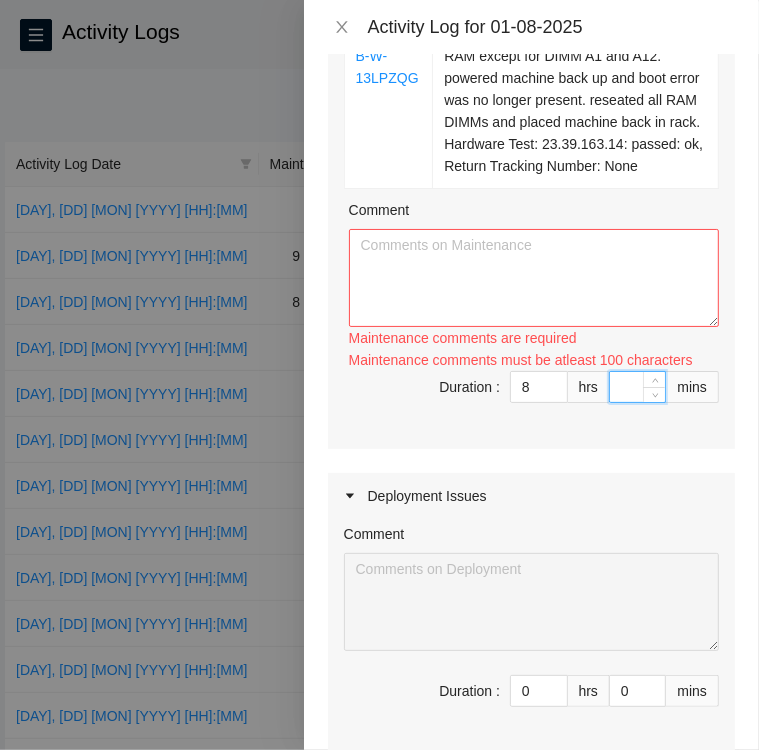 type on "4" 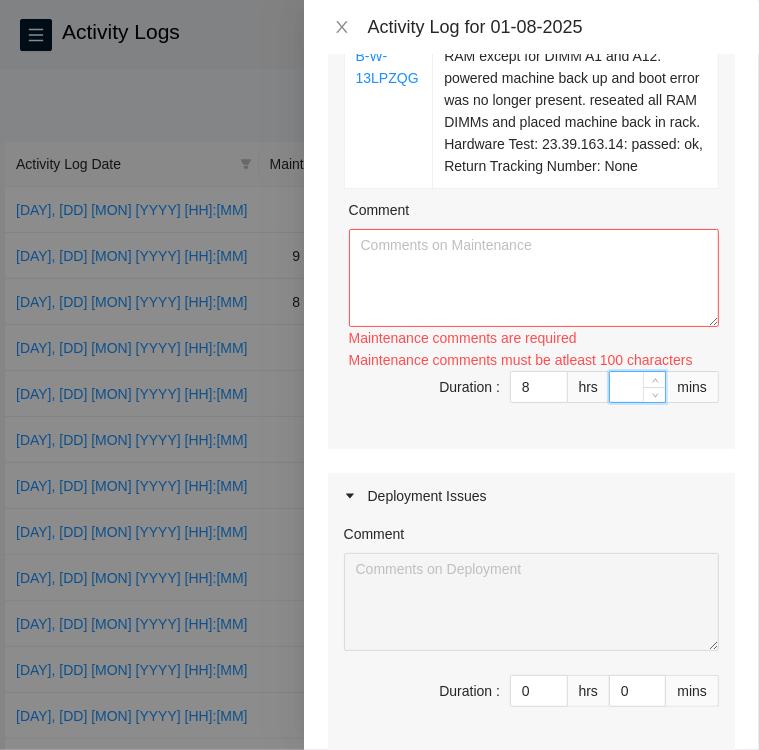 type on "4" 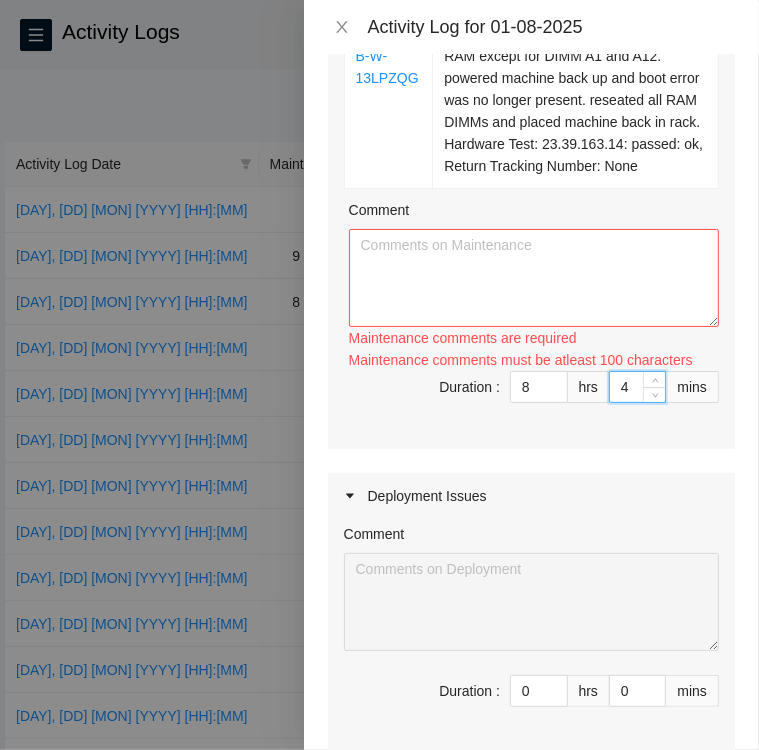 type on "45" 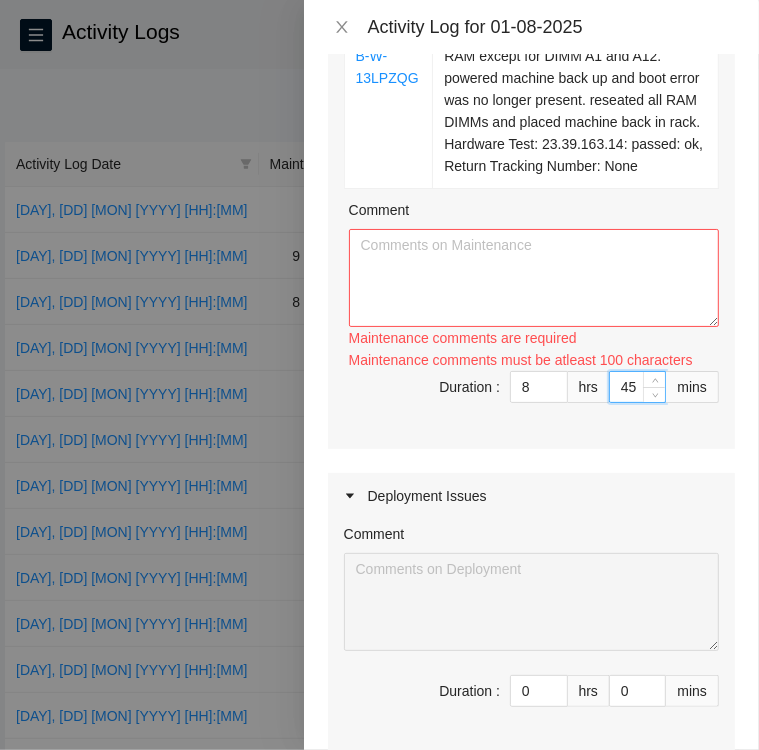 type on "45" 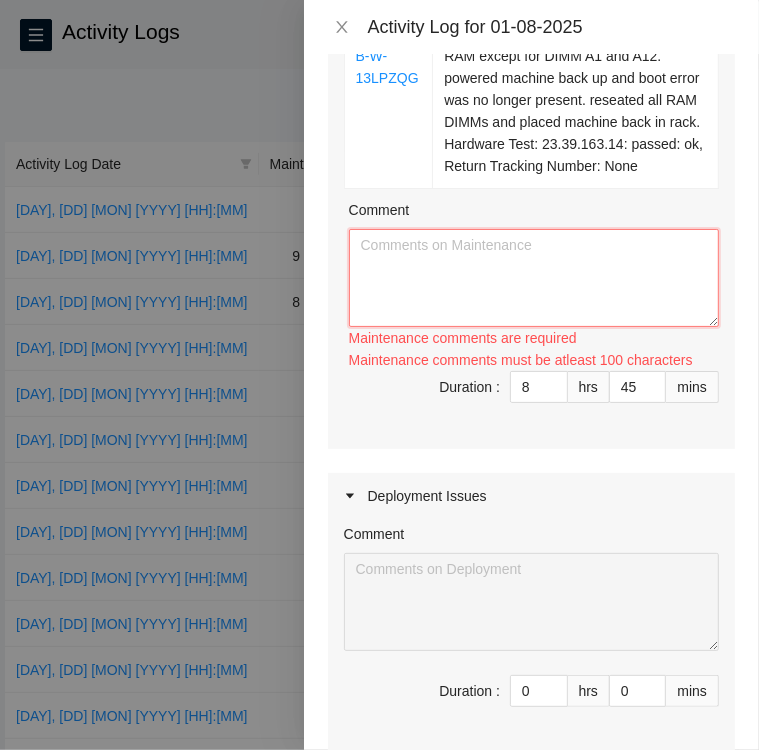 click on "Comment" at bounding box center (534, 278) 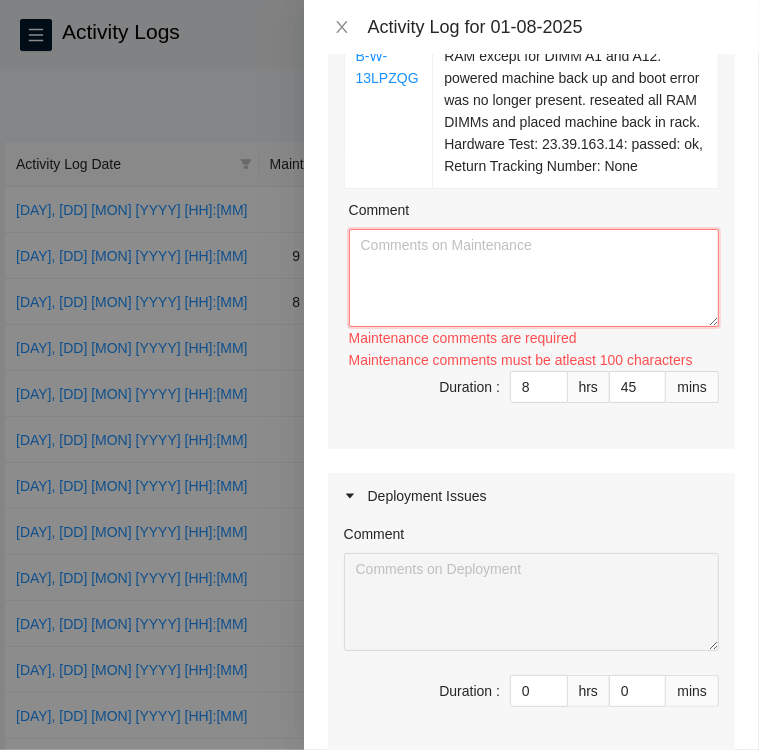 paste on "Ticket: B-V-5RD8PPB
•	Identified Rack and machine, verified the SN of server being worked on.
•	Verified the ticket was safe to work on.
•	Paused the drive tray and located the disk to replace verified the SN of disk.
•	Inserted Rescue stick for Node N1, Installed new disk in tray.
•	 Rescue was successful, removed rescue stick and rebooted server.
•	Set IP, NetMask, Gateway, rack number, and Machine Number.
Ticket: B-V-5RD8PPB
RMA: B-V-5RDM840
Service Order: B-V-5RDM83R
Inbound hardware SN: S45NNA0T207853
Inbound Tracking: 463470037033
Outbound hardware SN: S45NNC0T388467
Outbound tracking: 463470037044" 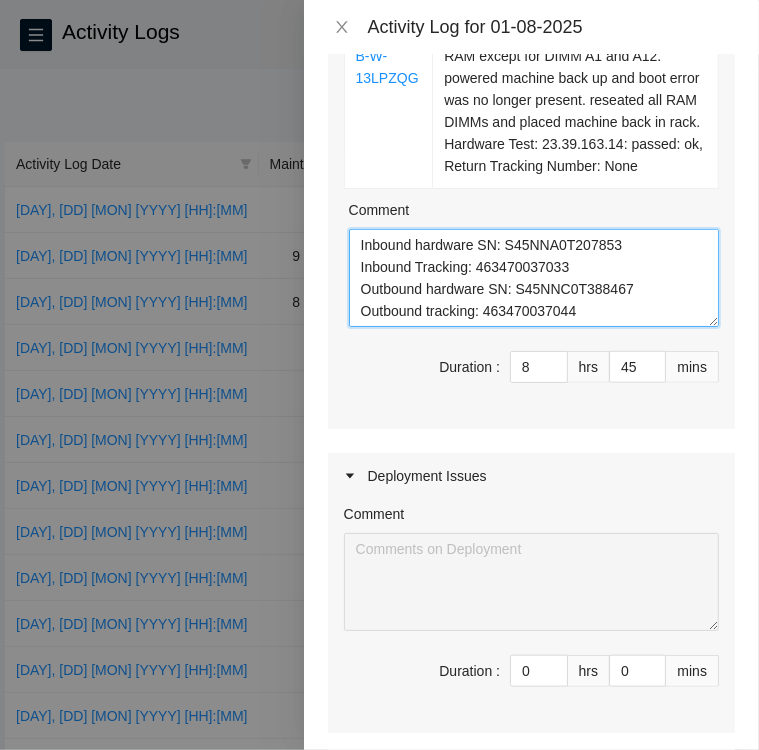 scroll, scrollTop: 348, scrollLeft: 0, axis: vertical 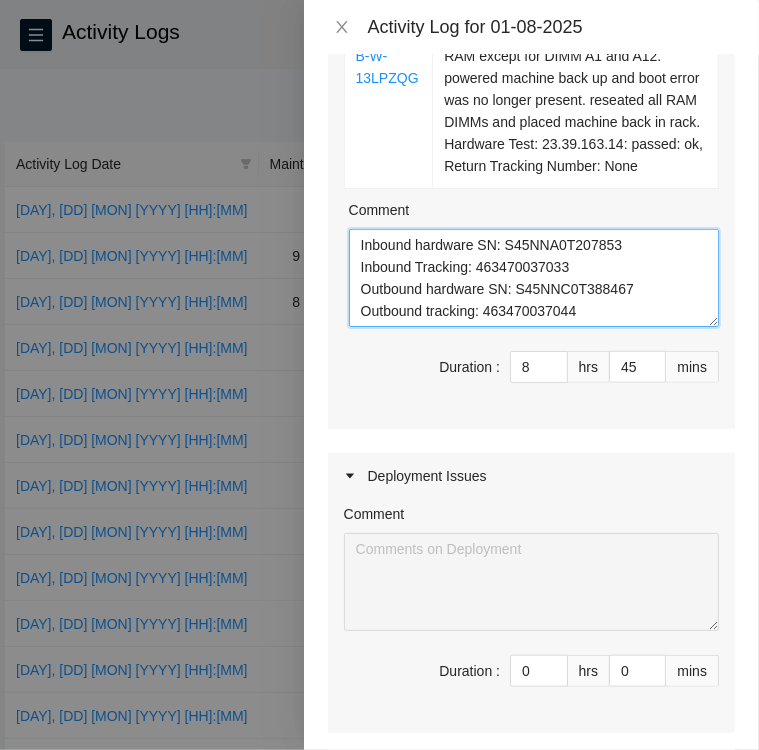 click on "Ticket: B-V-5RD8PPB
•	Identified Rack and machine, verified the SN of server being worked on.
•	Verified the ticket was safe to work on.
•	Paused the drive tray and located the disk to replace verified the SN of disk.
•	Inserted Rescue stick for Node N1, Installed new disk in tray.
•	 Rescue was successful, removed rescue stick and rebooted server.
•	Set IP, NetMask, Gateway, rack number, and Machine Number.
Ticket: B-V-5RD8PPB
RMA: B-V-5RDM840
Service Order: B-V-5RDM83R
Inbound hardware SN: S45NNA0T207853
Inbound Tracking: 463470037033
Outbound hardware SN: S45NNC0T388467
Outbound tracking: 463470037044" at bounding box center (534, 278) 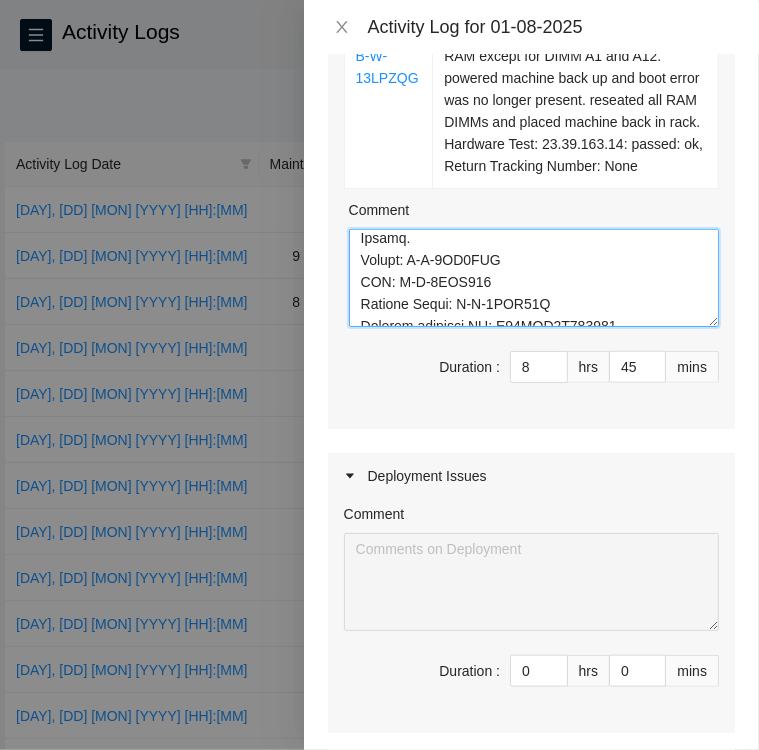 scroll, scrollTop: 0, scrollLeft: 0, axis: both 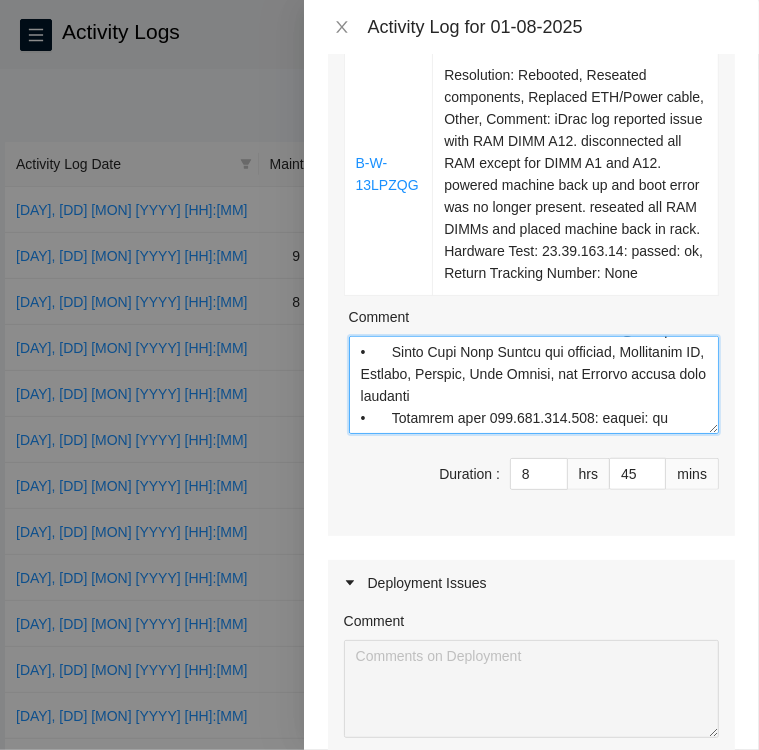 click on "Comment" at bounding box center (534, 385) 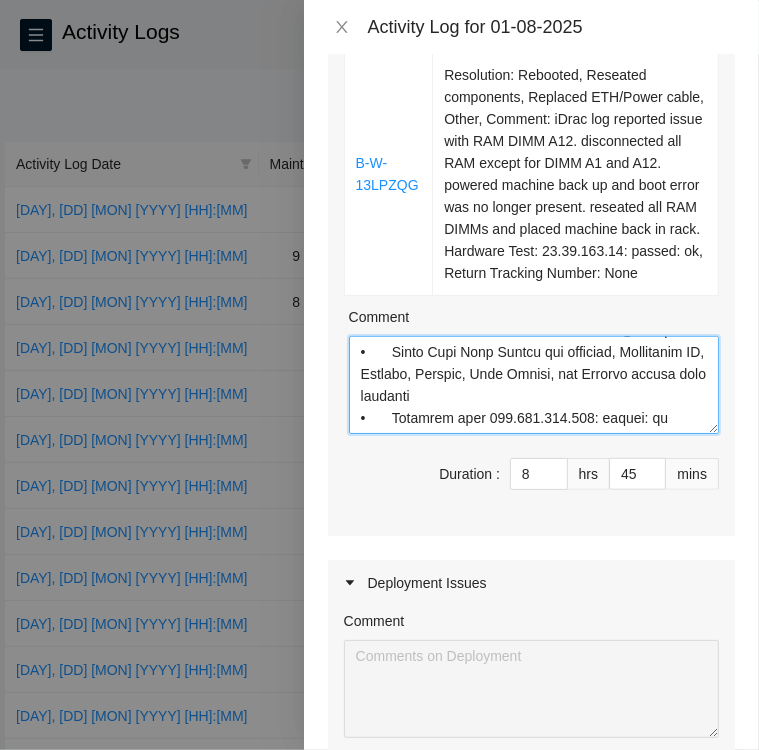 paste on "Ticket: B-W-13IXBTX
RMA: B-W-13KTI78
Service Order: B-W-13KTI6P
Inbound hardware SN: S45RNA0R335057
Inbound Tracking: 425421599139
Outbound hardware SN: 18521FDA97FE
Outbound tracking: 425421599140" 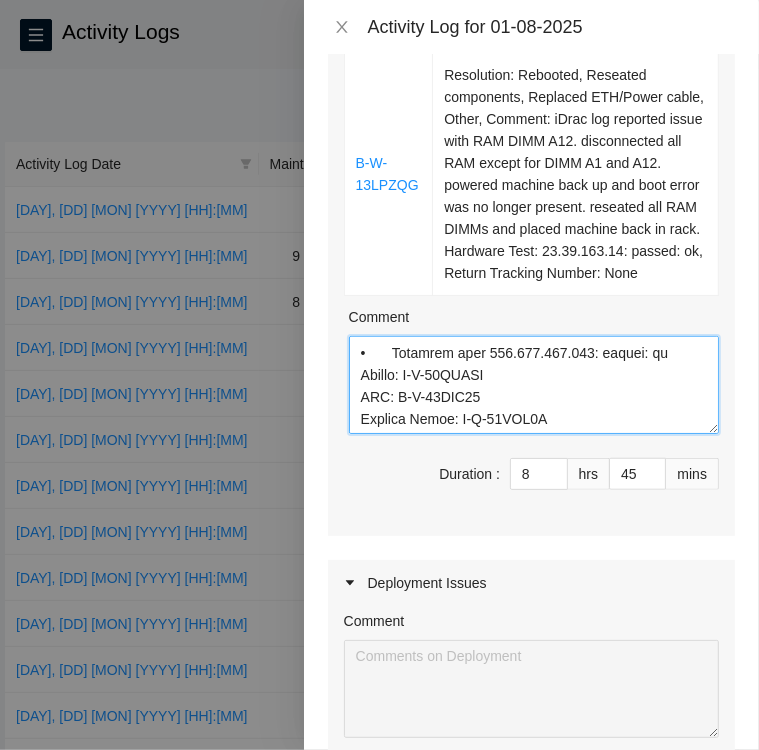 scroll, scrollTop: 918, scrollLeft: 0, axis: vertical 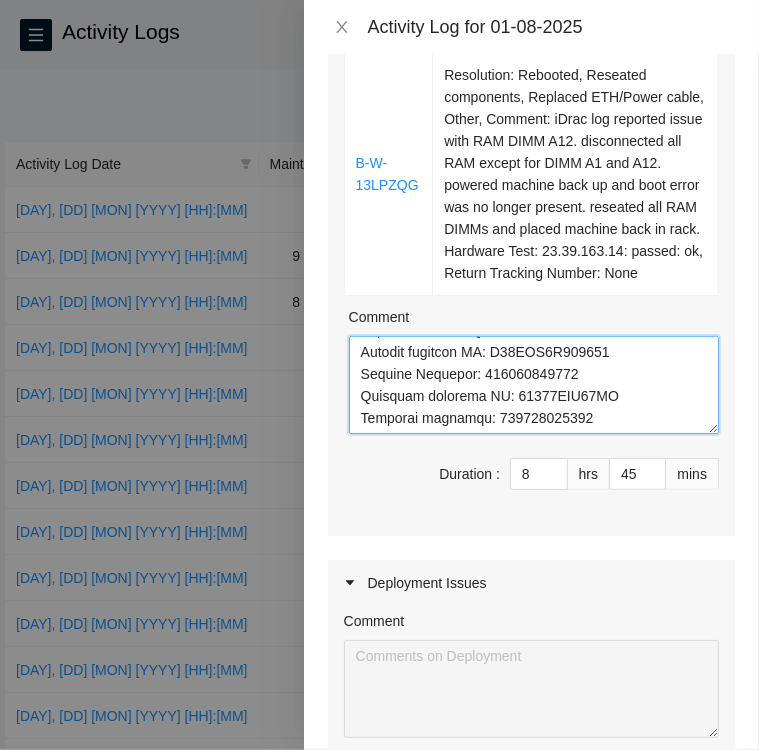 click on "Comment" at bounding box center [534, 385] 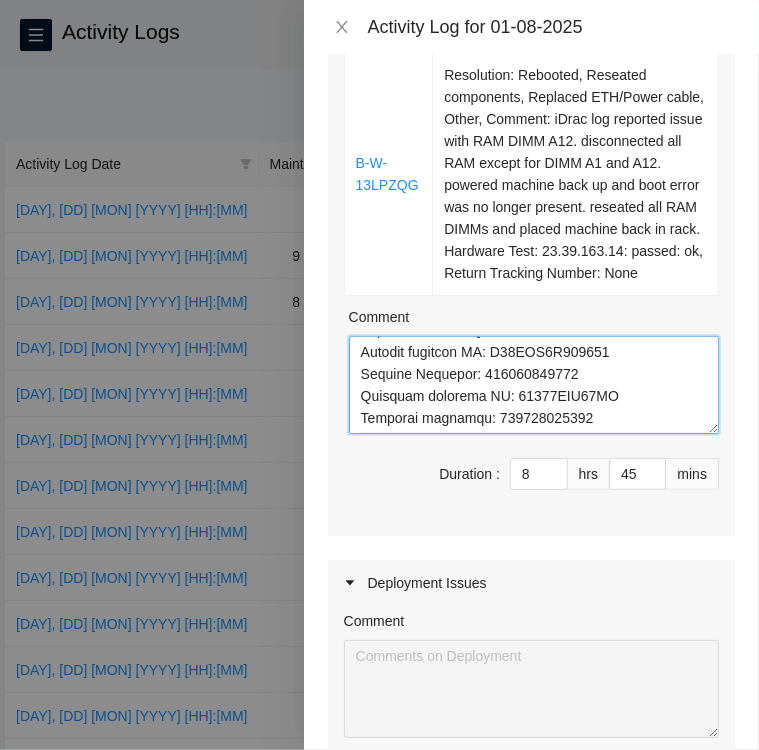 paste on "Ticket B-W-13LPZQG
•	Worked with STS team Daniel Yu
•	Downloaded IDrac logs and submitted them to STS chat
•	Powered down machine, disconnected connections and power cables.
•	IDrac log indicated a problem in A12 DIMM
•	With Assistance from Ken, we unseated all the RAM except for A1 and A12
•	Rebooted machine and initial errors were no longer present.
•	Shutdown machine, Re-seated all RAM, Re-racked machine.
•	Reconnected power cords and all connections.
•	Ran Hardware Test 23.39.163.14: passed: ok
•	Submitted Resolution." 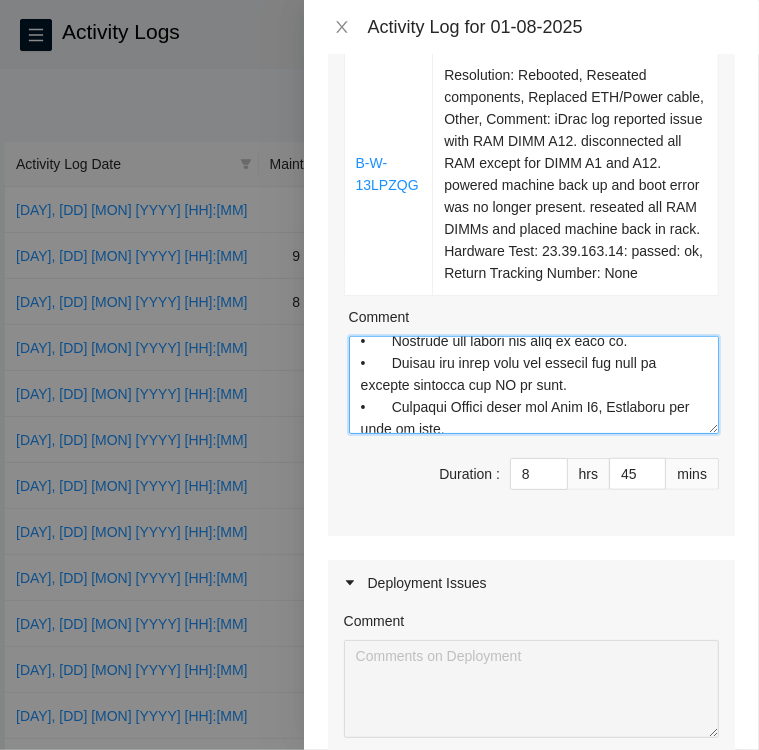 scroll, scrollTop: 0, scrollLeft: 0, axis: both 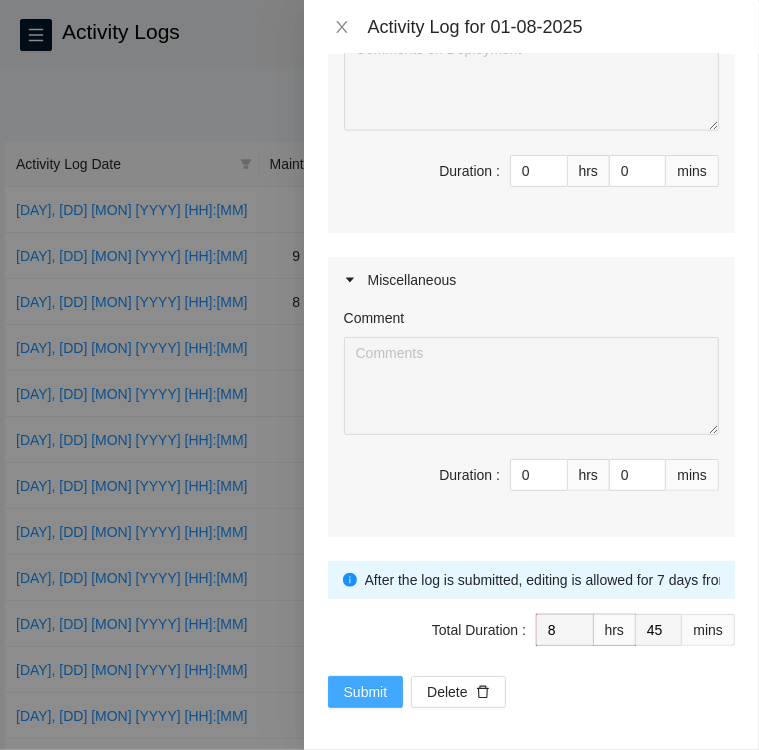 type on "Ticket: B-V-5RD8PPB
•	Identified Rack and machine, verified the SN of server being worked on.
•	Verified the ticket was safe to work on.
•	Paused the drive tray and located the disk to replace verified the SN of disk.
•	Inserted Rescue stick for Node N1, Installed new disk in tray.
•	 Rescue was successful, removed rescue stick and rebooted server.
•	Set IP, NetMask, Gateway, rack number, and Machine Number.
Ticket: B-V-5RD8PPB
RMA: B-V-5RDM840
Service Order: B-V-5RDM83R
Inbound hardware SN: S45NNA0T207853
Inbound Tracking: 463470037033
Outbound hardware SN: S45NNC0T388467
Outbound tracking: 463470037044
Ticket: B-W-13IXBTX
•	Reviewed H&E guide for Ciara 1.5x18-X7 Server
•	Verified ticket was safe to work on via Webex NOCC-CON-BOT
•	Located Machine 36 in Rack KK08 verified SN
•	Powered down machine, unplugged power cord, Verified SN of failed system disk
•	Installed replacement disk, inserted rescue stick, reconnected power cord.
•	Powered up machine, Rescue stick was green however machine did not detect ..." 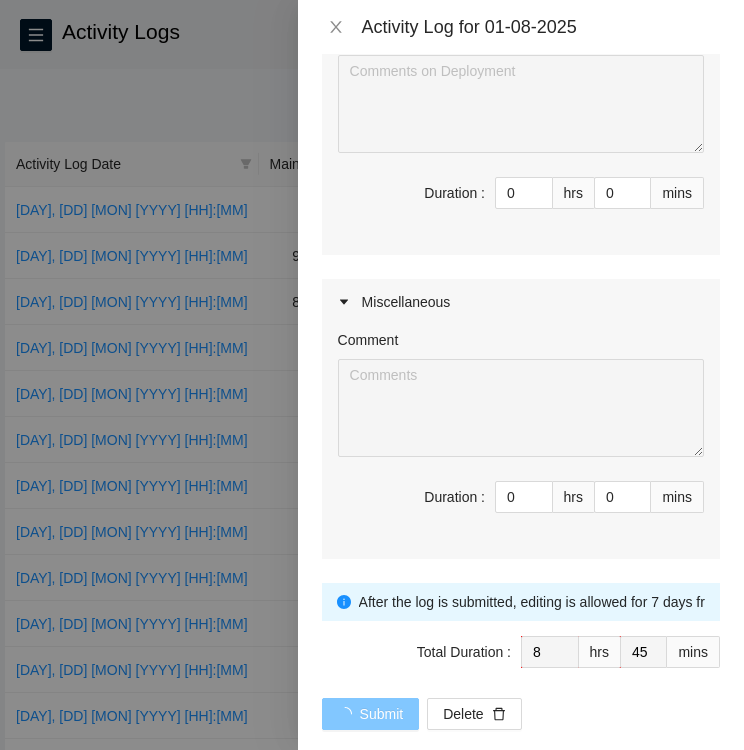 scroll, scrollTop: 0, scrollLeft: 0, axis: both 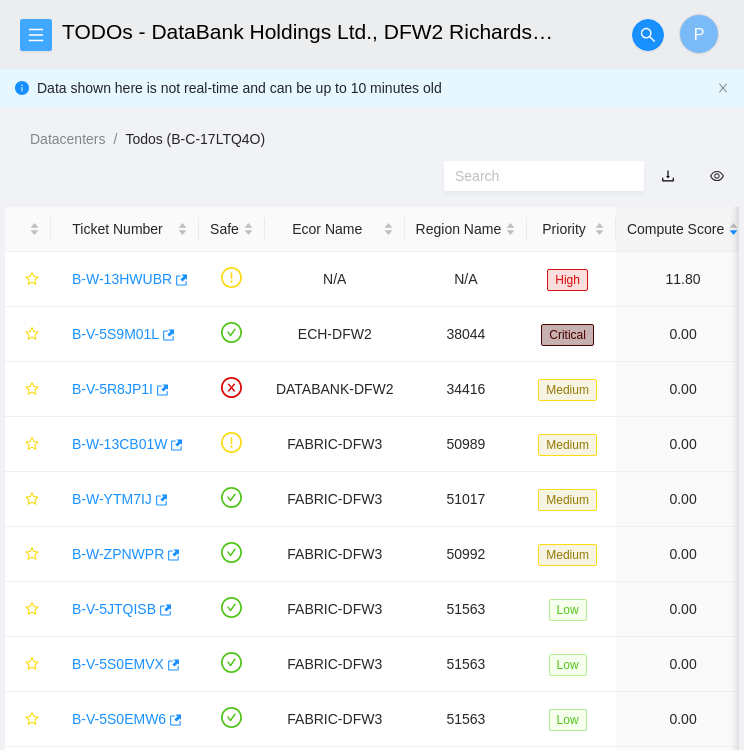 click 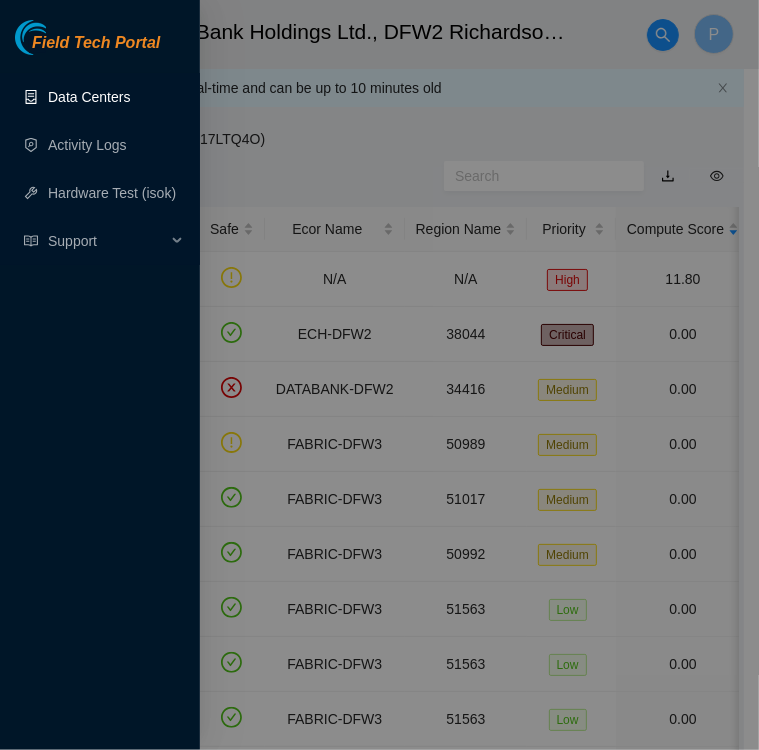 click on "Data Centers" at bounding box center (89, 97) 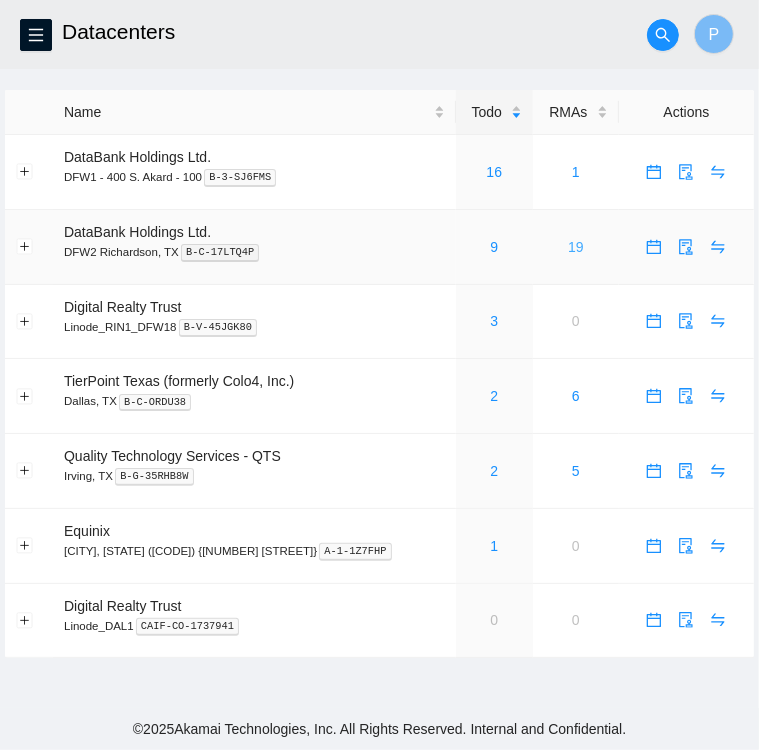 click on "19" at bounding box center [576, 247] 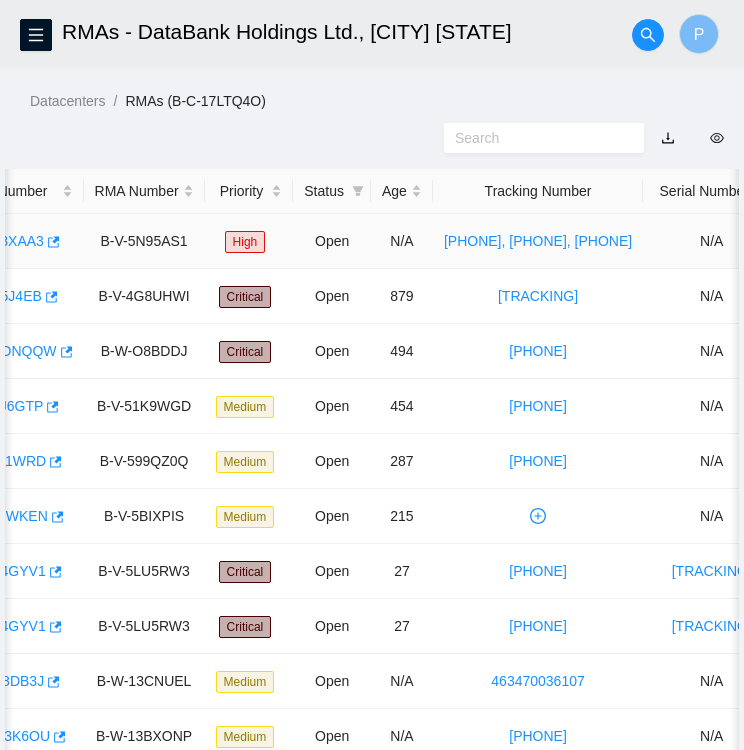 scroll, scrollTop: 0, scrollLeft: 0, axis: both 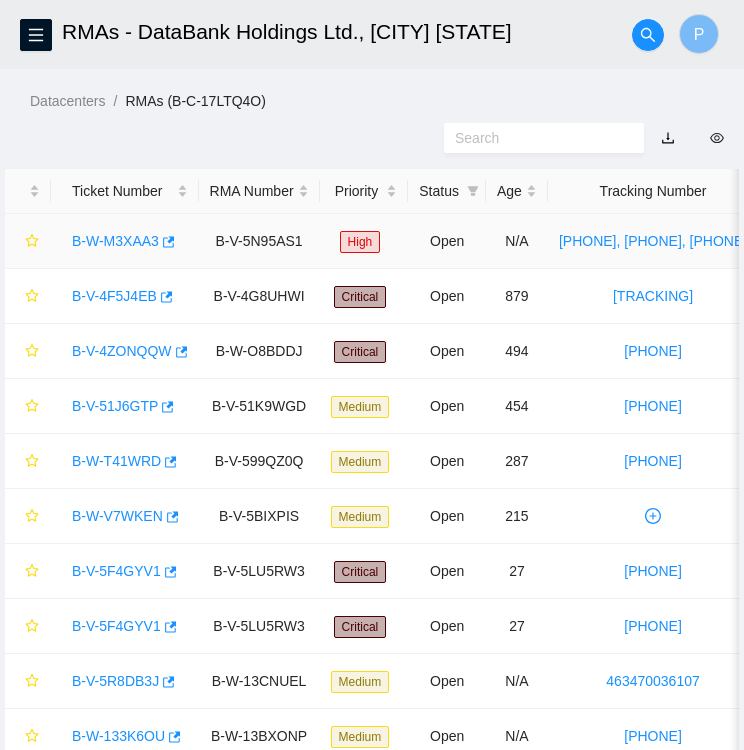 click on "B-W-M3XAA3" at bounding box center (115, 241) 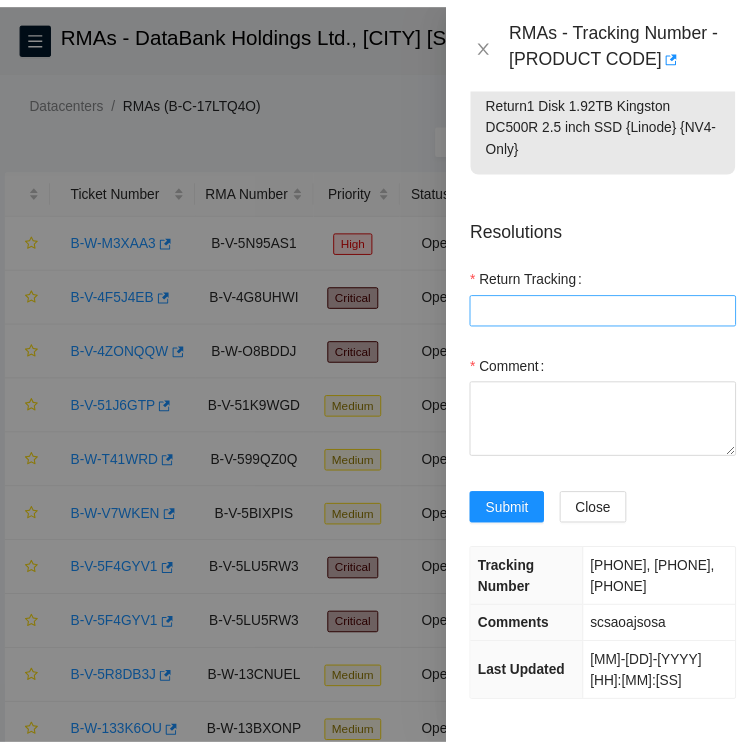 scroll, scrollTop: 0, scrollLeft: 0, axis: both 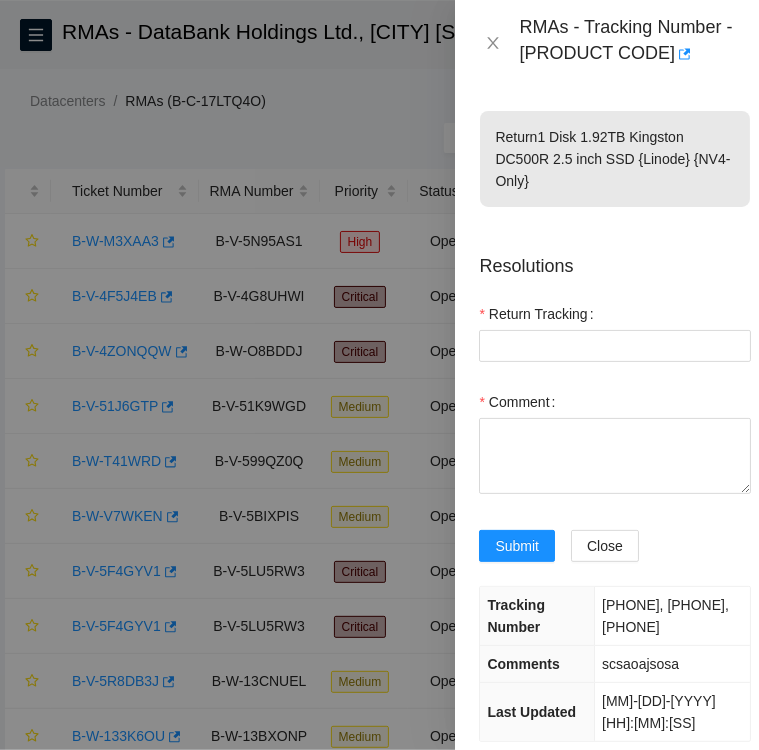 click at bounding box center (379, 375) 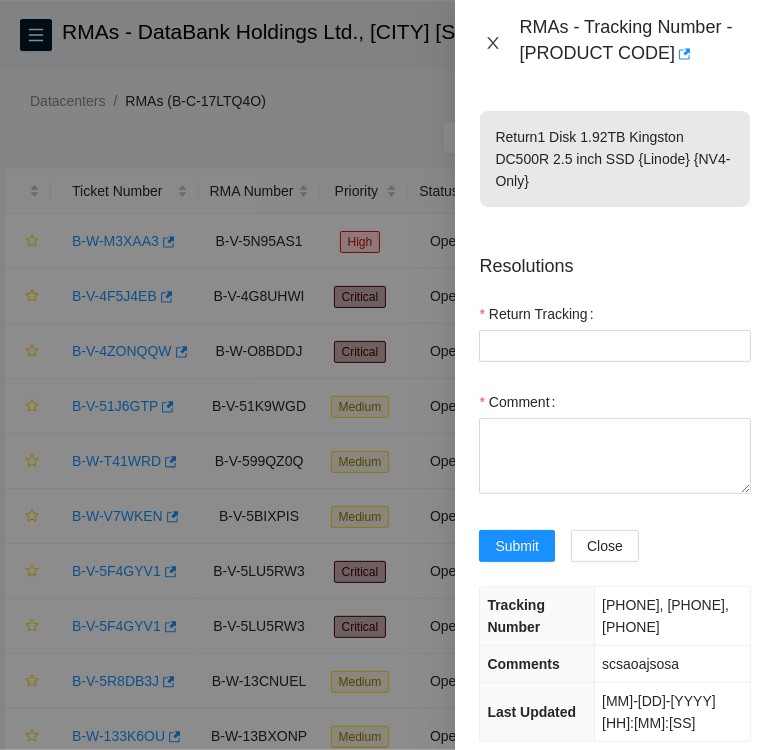 click 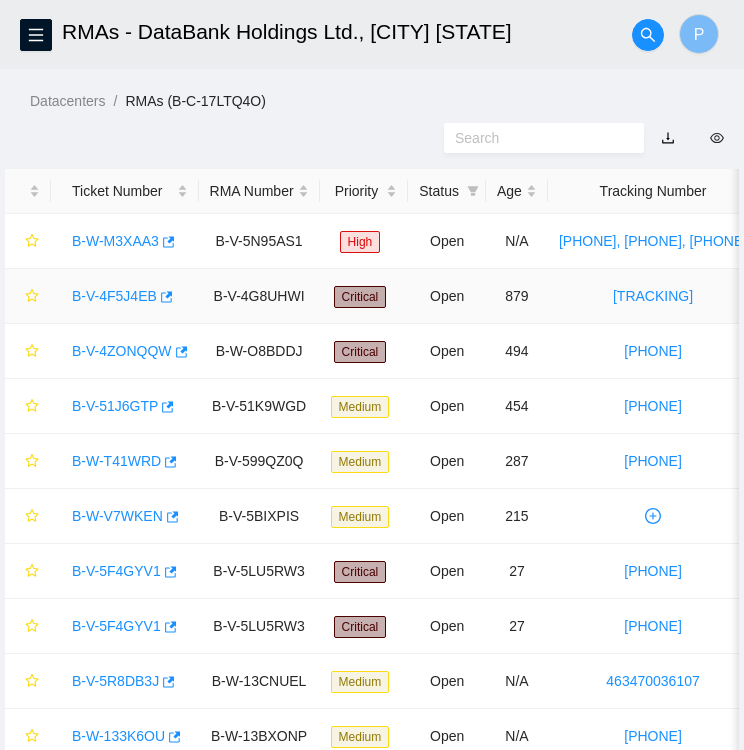click on "B-V-4F5J4EB" at bounding box center [114, 296] 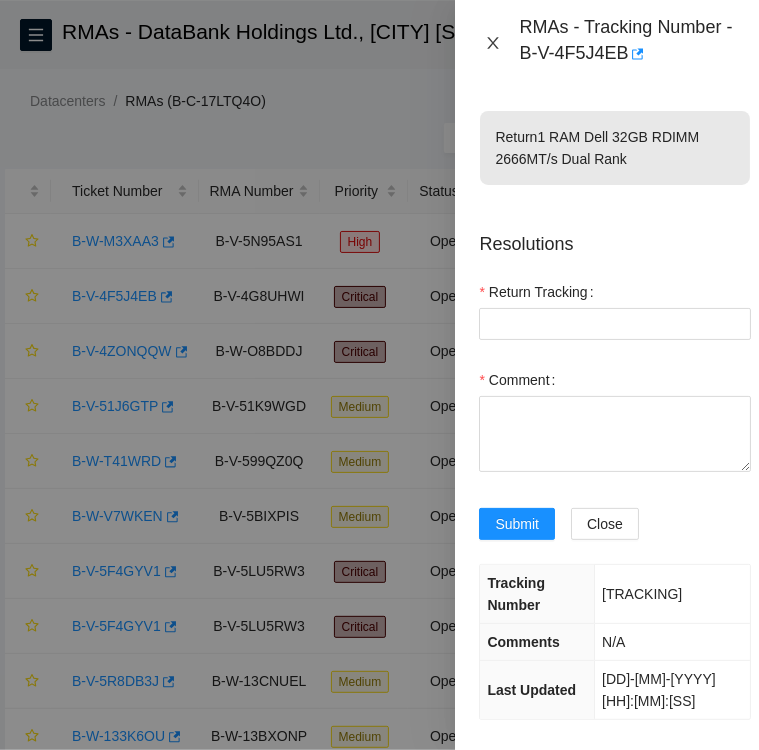 click 